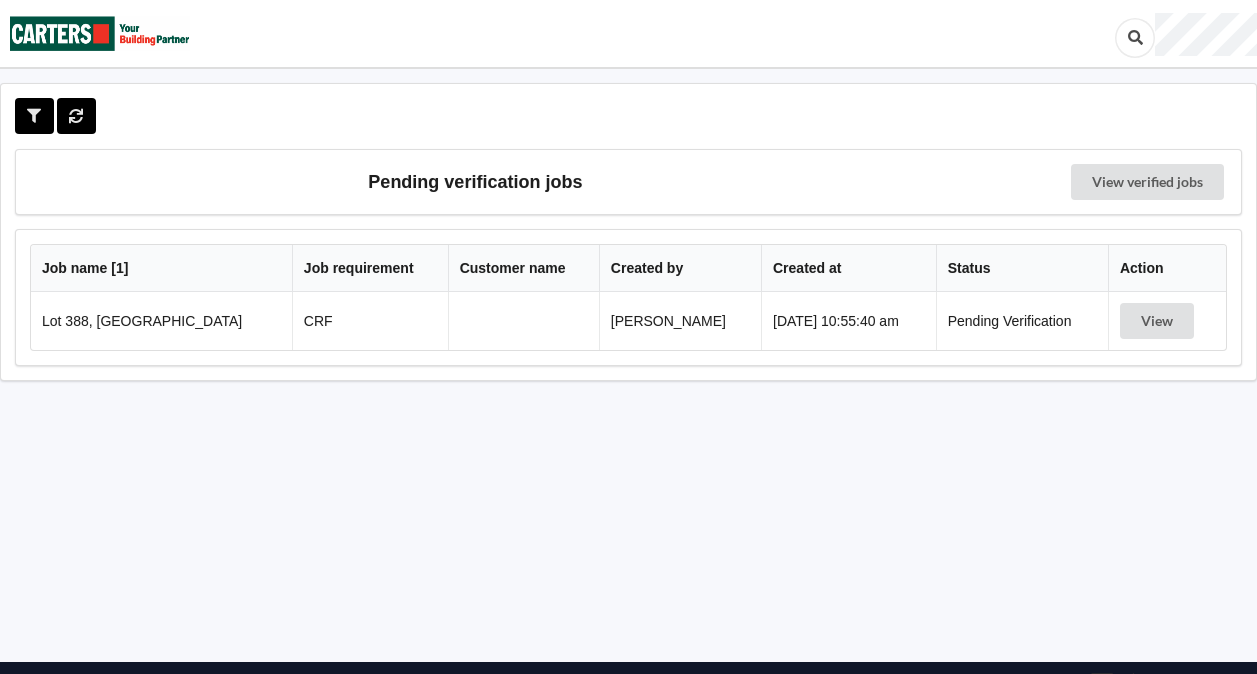 scroll, scrollTop: 0, scrollLeft: 0, axis: both 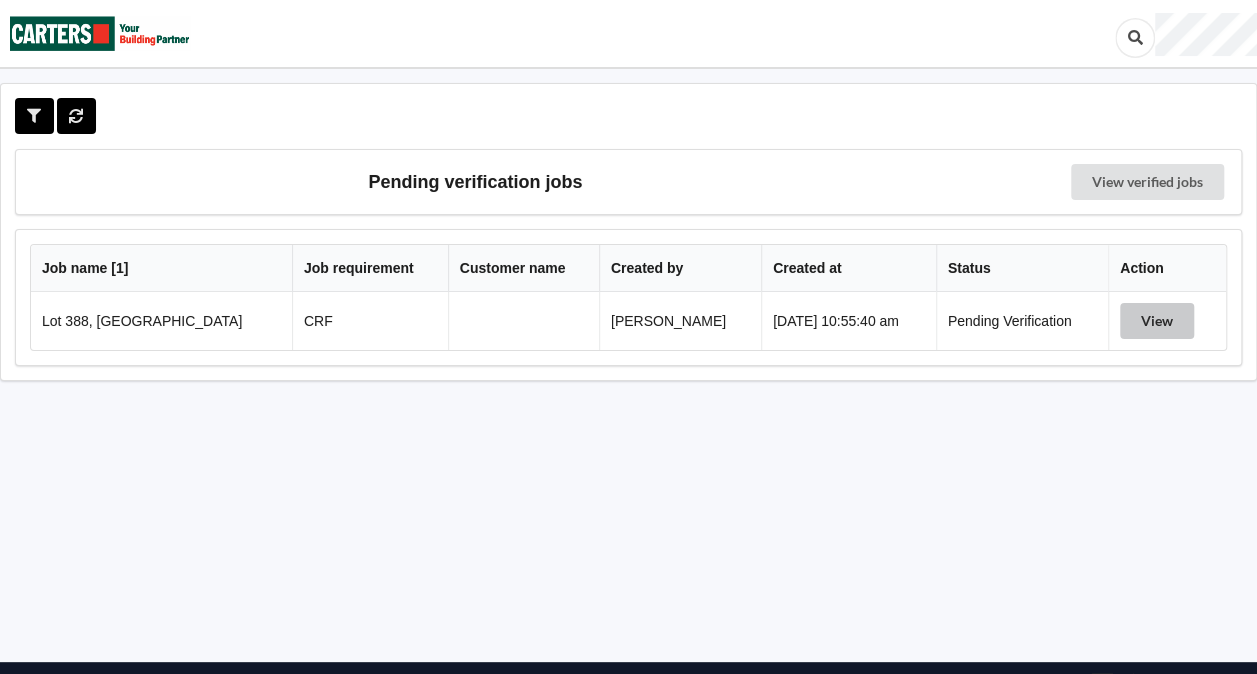 click on "View" at bounding box center (1157, 321) 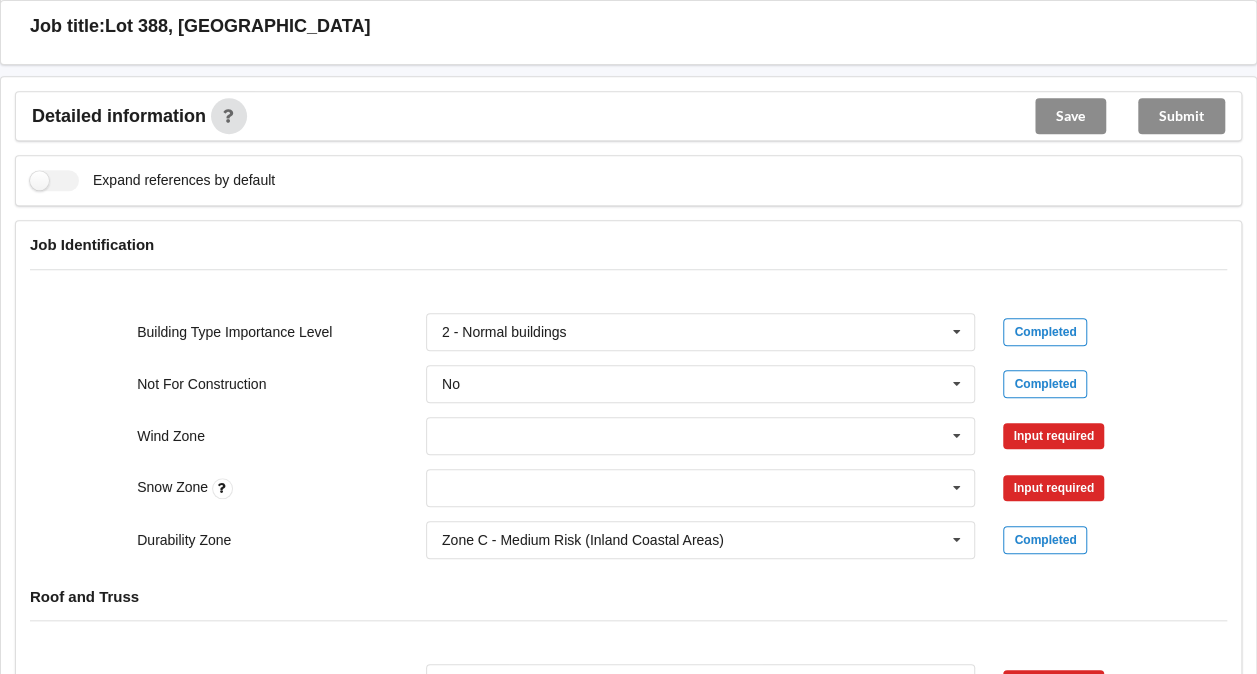 scroll, scrollTop: 676, scrollLeft: 0, axis: vertical 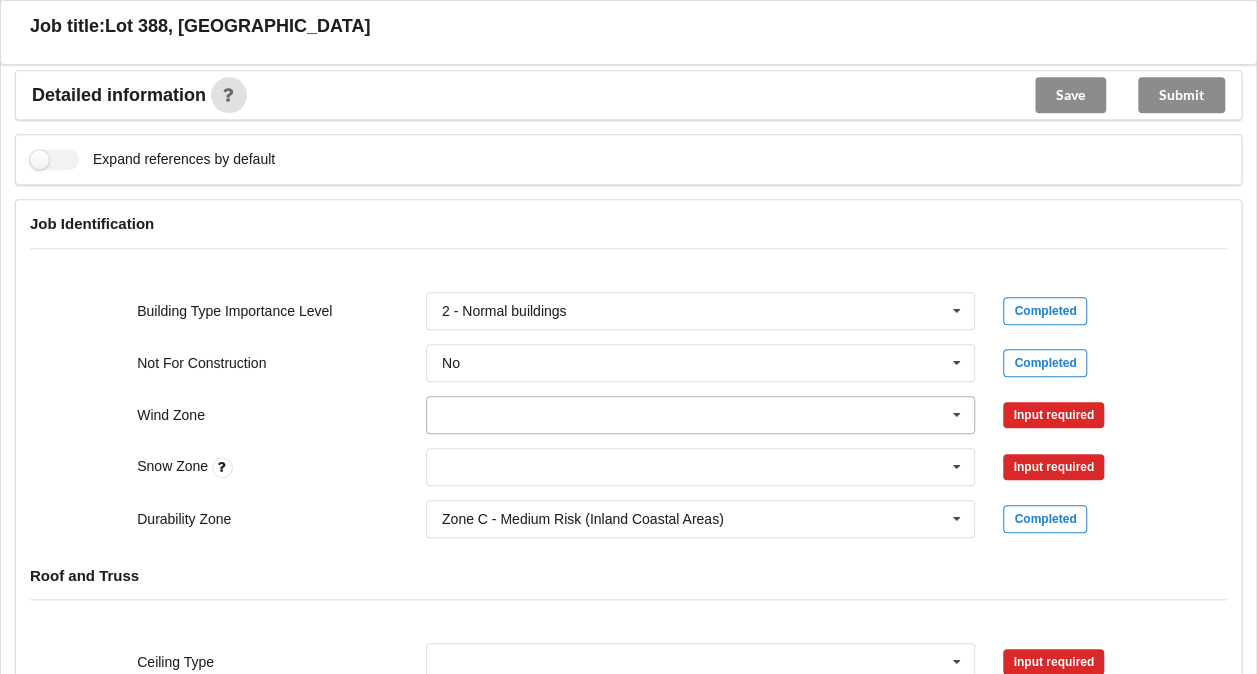 click at bounding box center (702, 415) 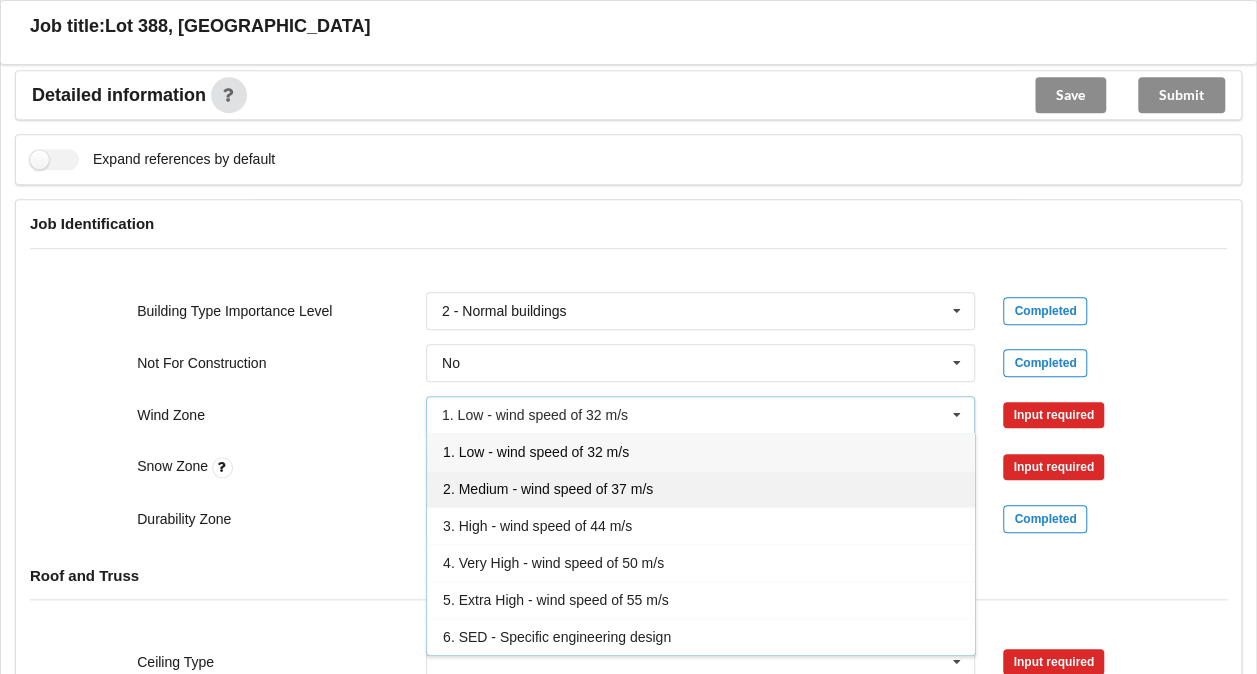 click on "2. Medium - wind speed of 37 m/s" at bounding box center [701, 488] 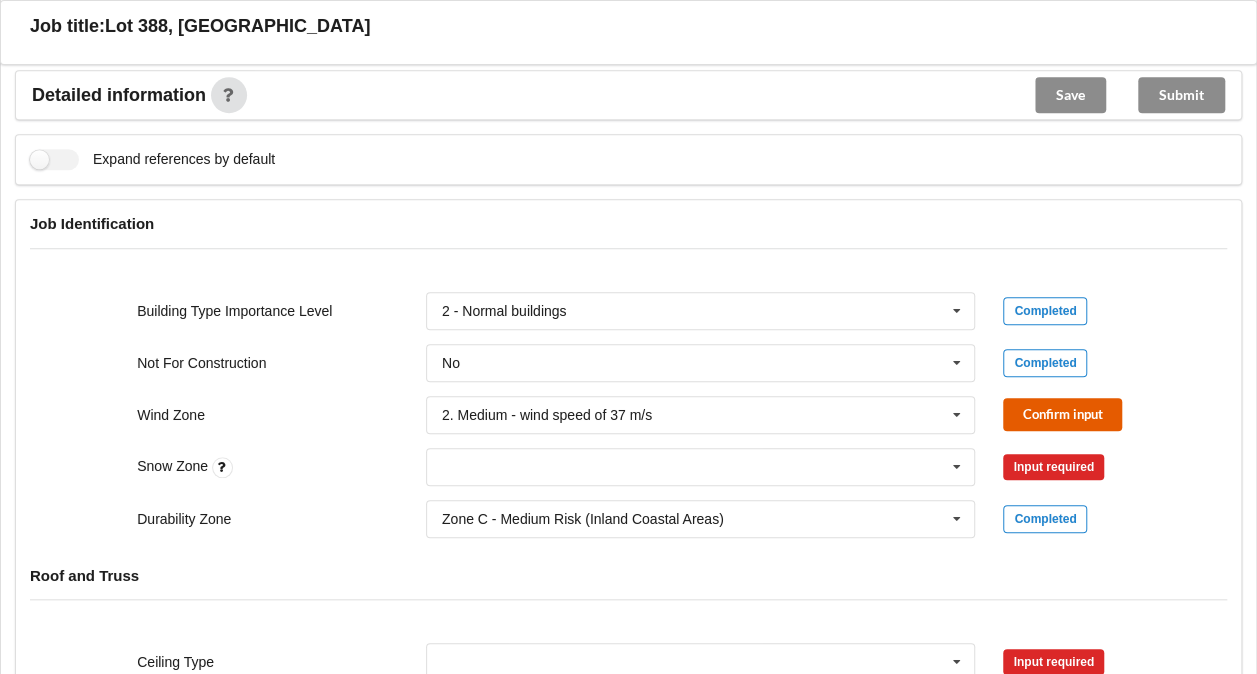 click on "Confirm input" at bounding box center [1062, 414] 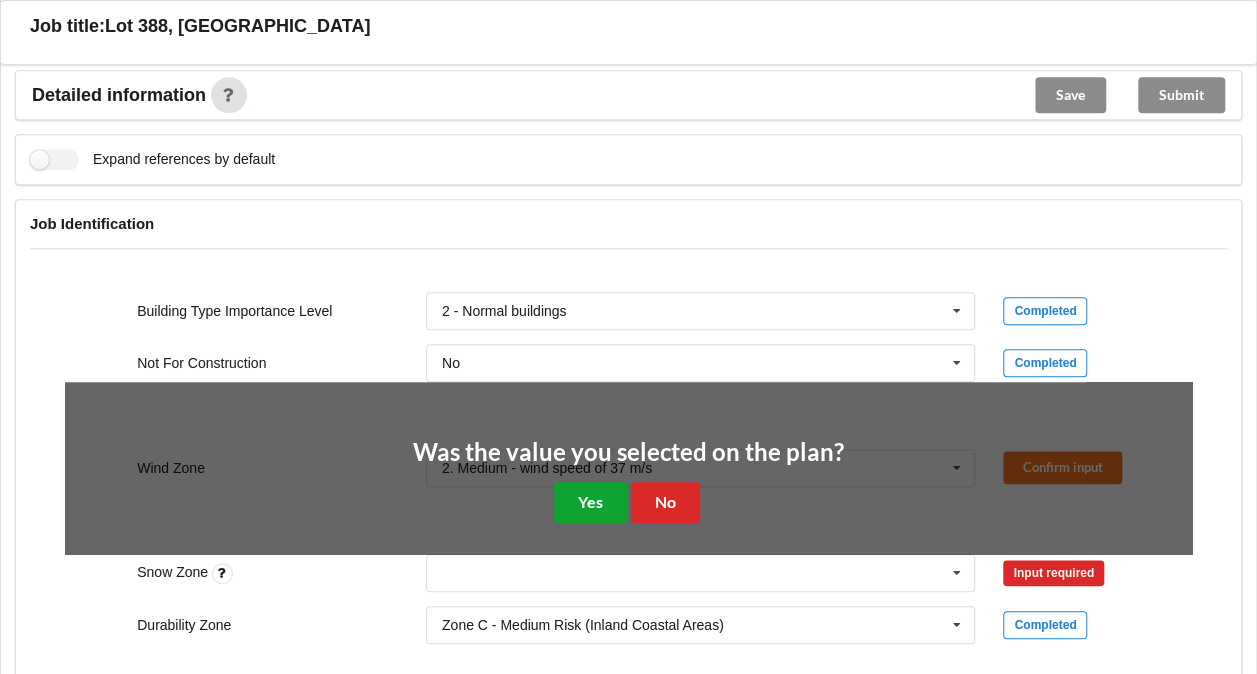 click on "Yes" at bounding box center [590, 502] 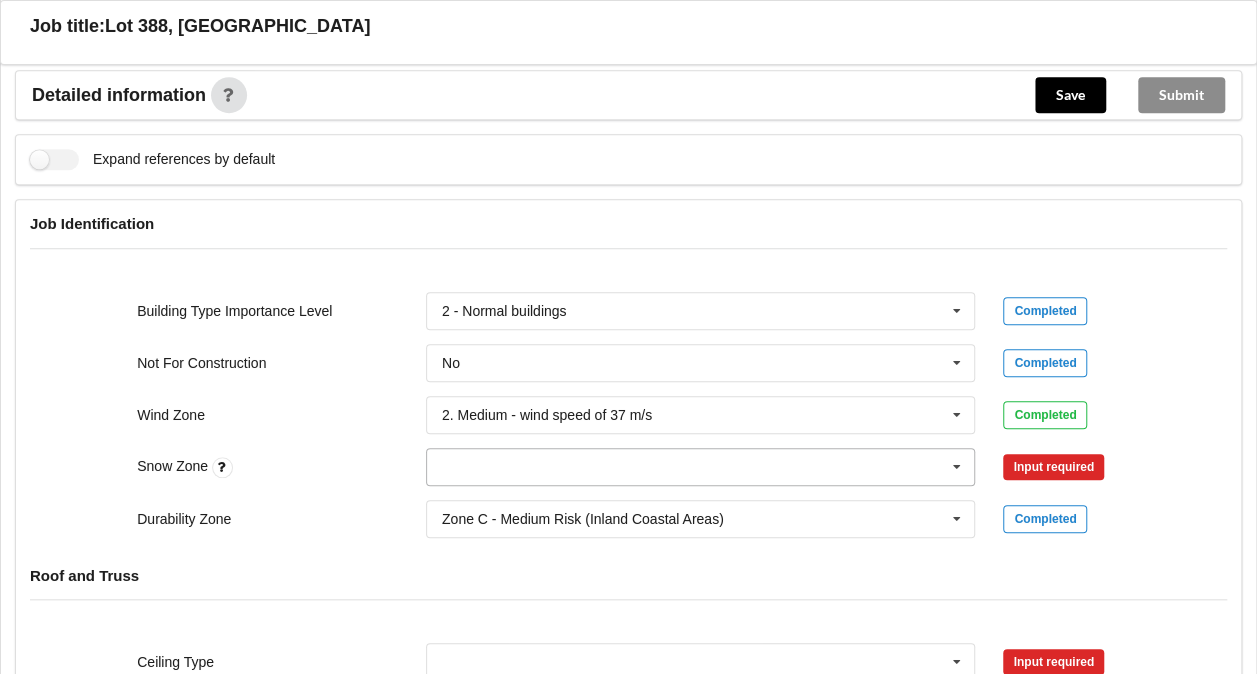 click at bounding box center [702, 467] 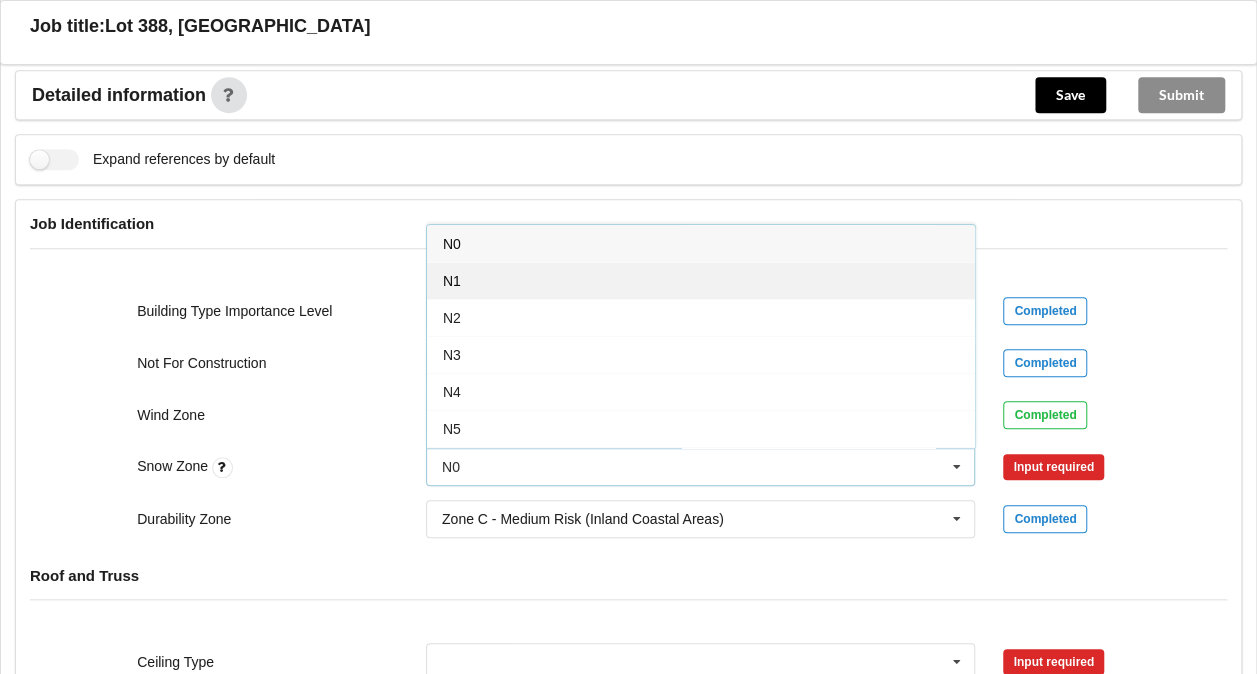 click on "N1" at bounding box center [701, 280] 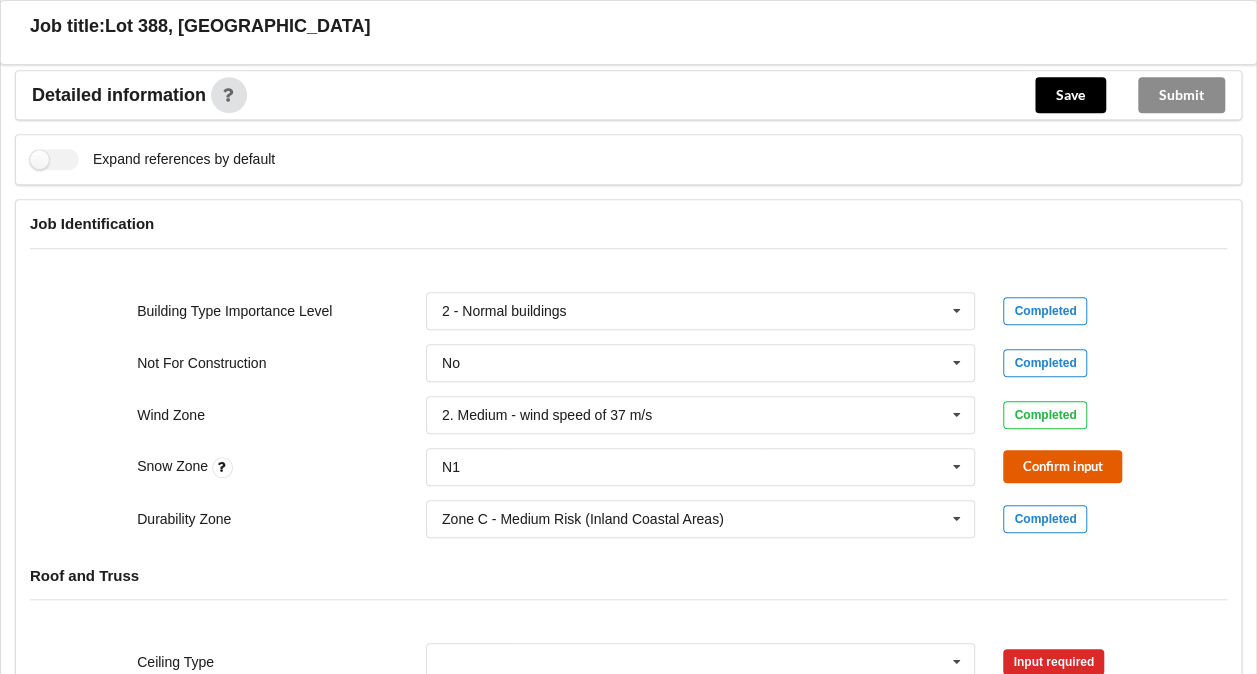 click on "Confirm input" at bounding box center [1062, 466] 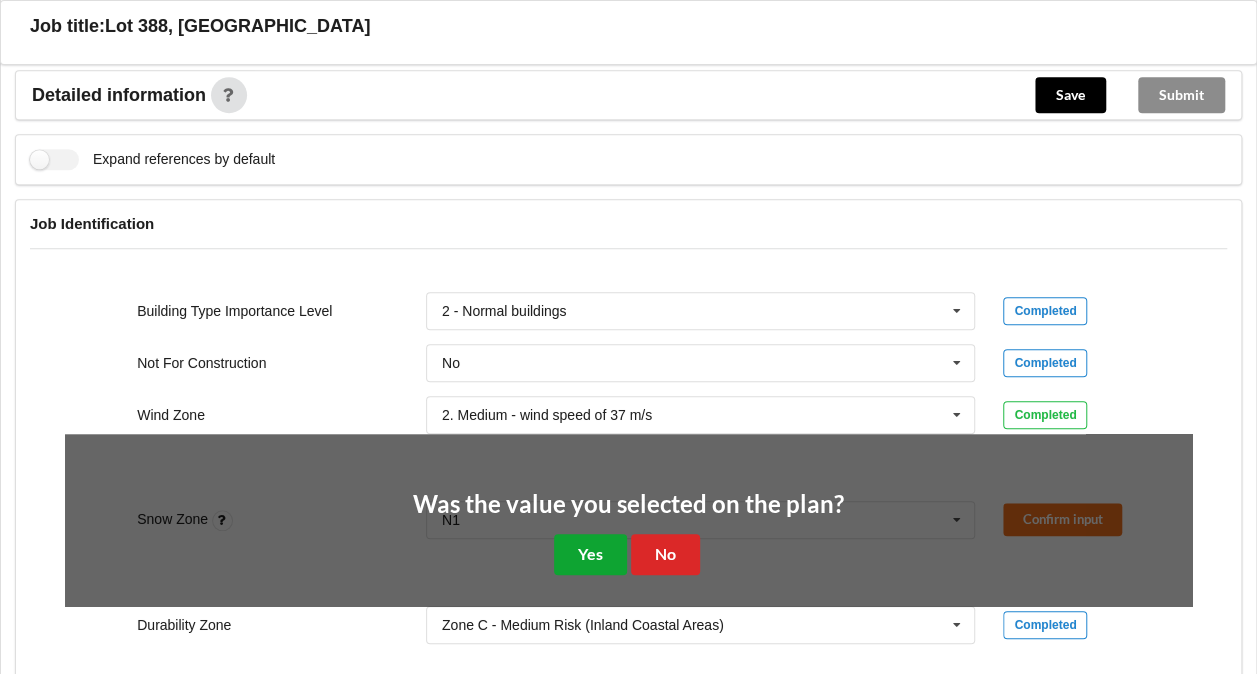click on "Yes" at bounding box center [590, 554] 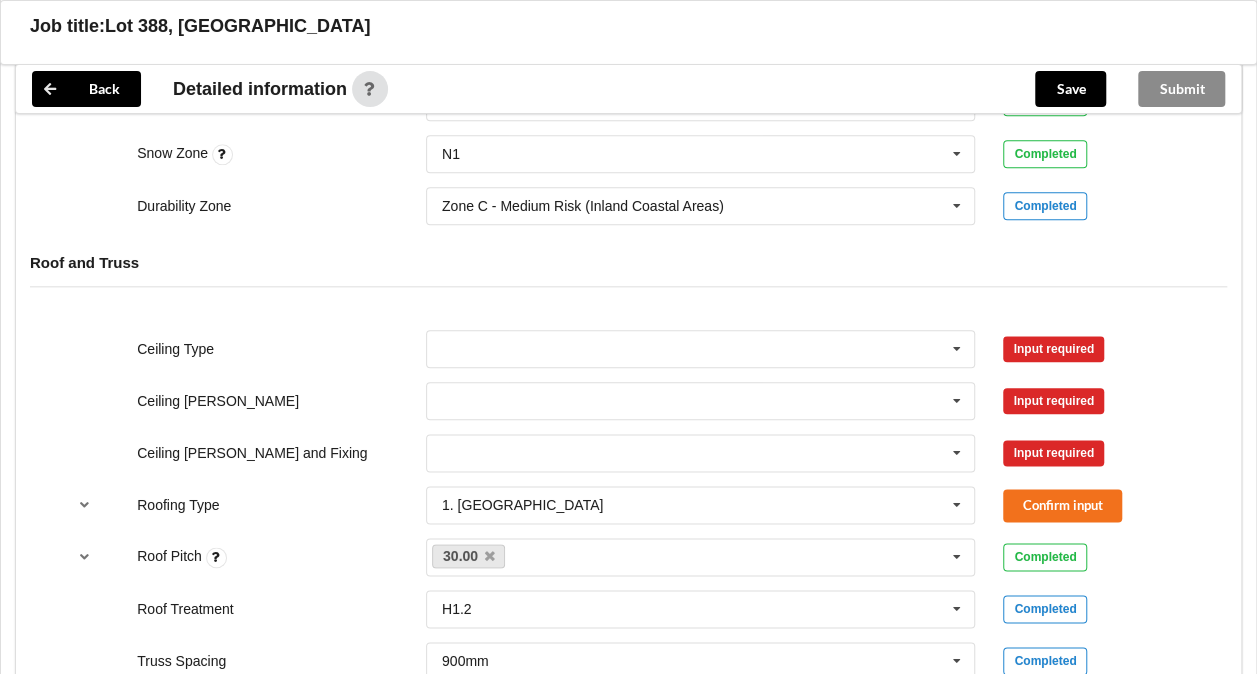 scroll, scrollTop: 993, scrollLeft: 0, axis: vertical 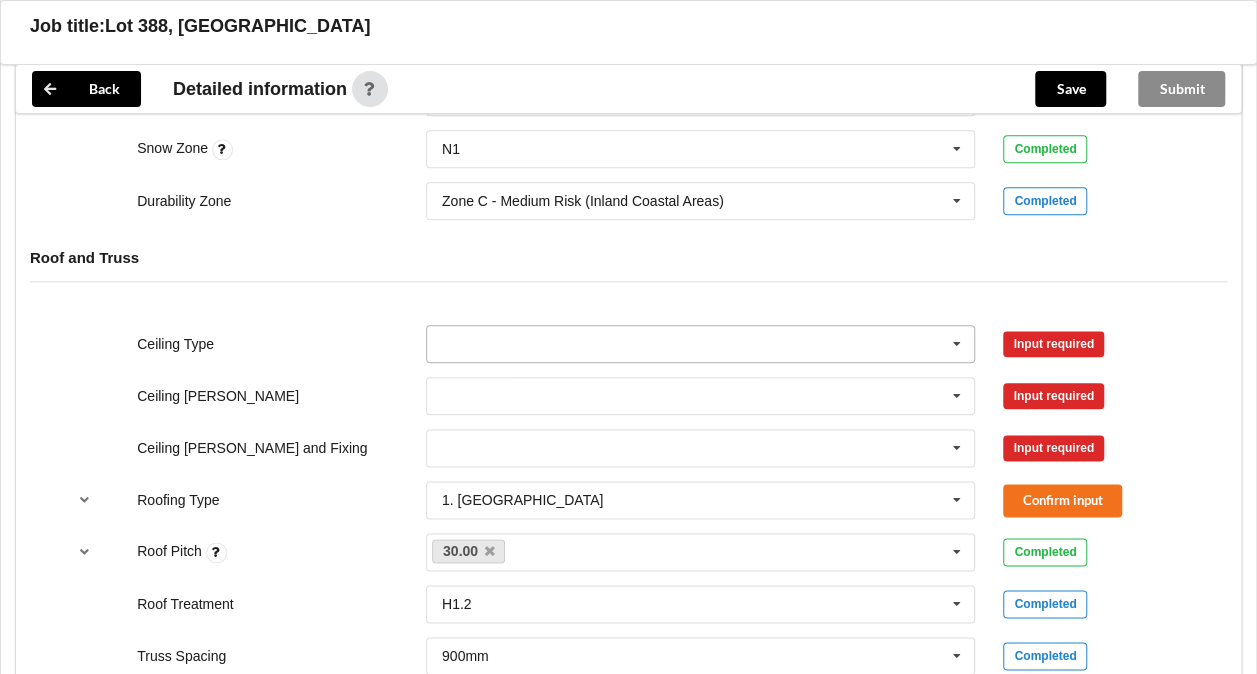 click at bounding box center [702, 344] 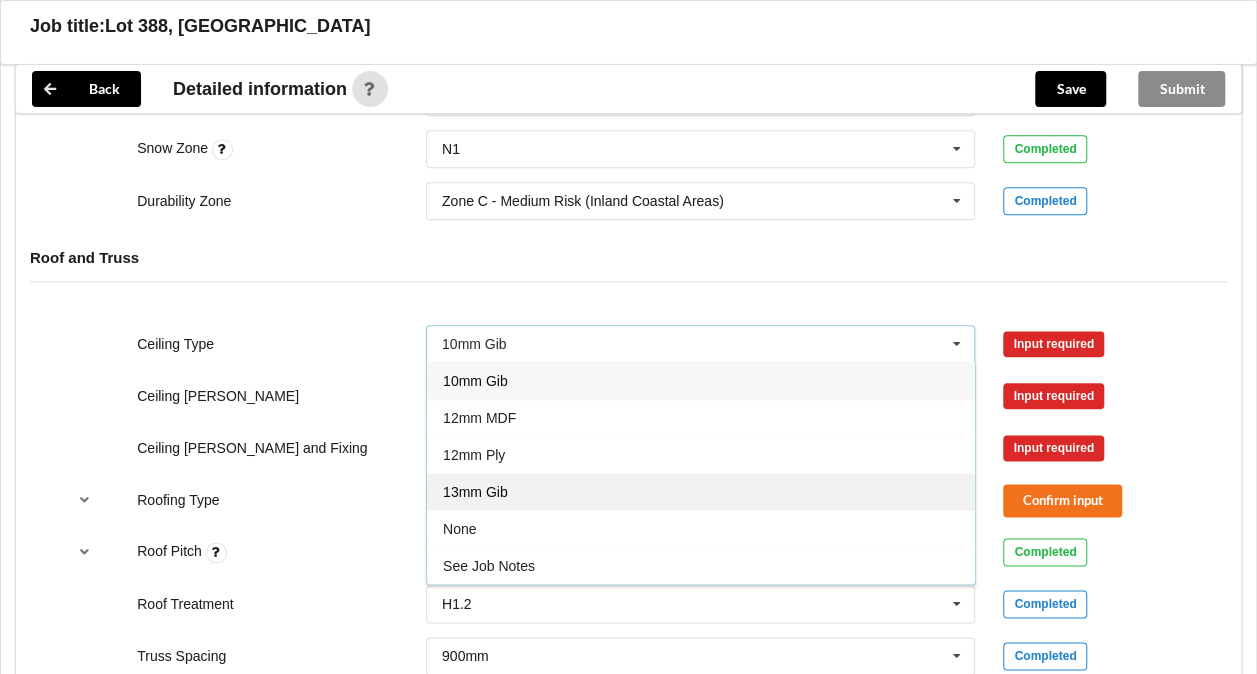 click on "13mm Gib" at bounding box center (701, 491) 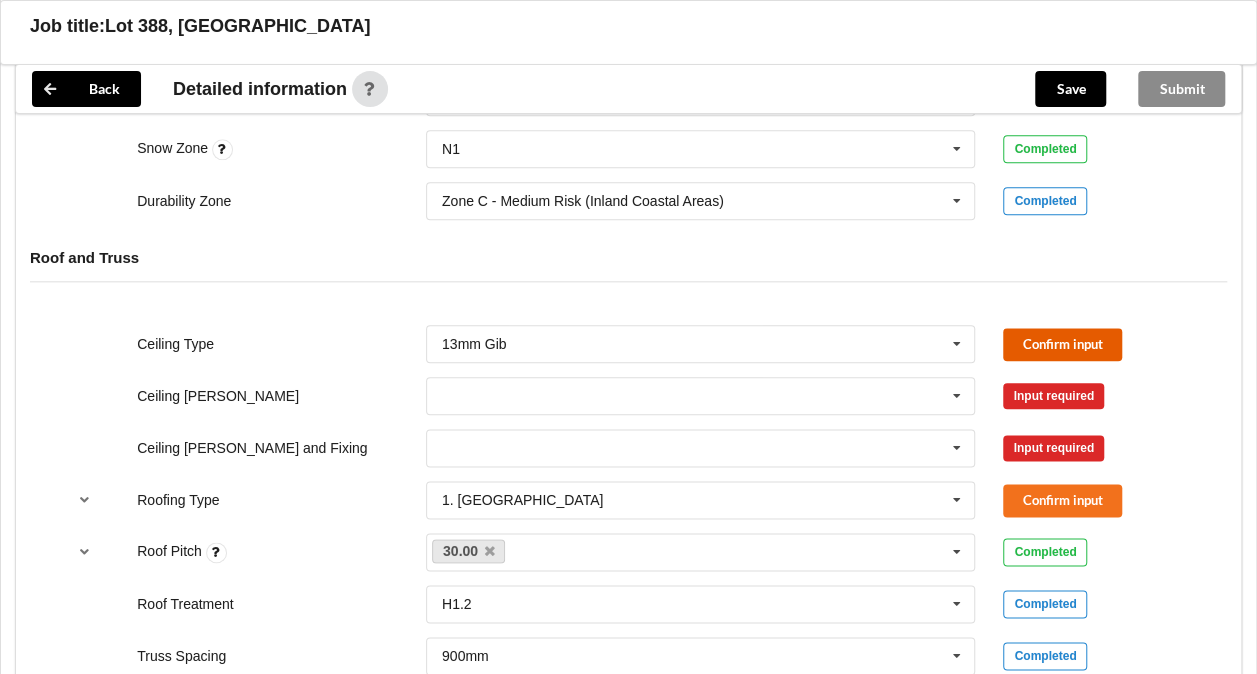 click on "Confirm input" at bounding box center (1062, 344) 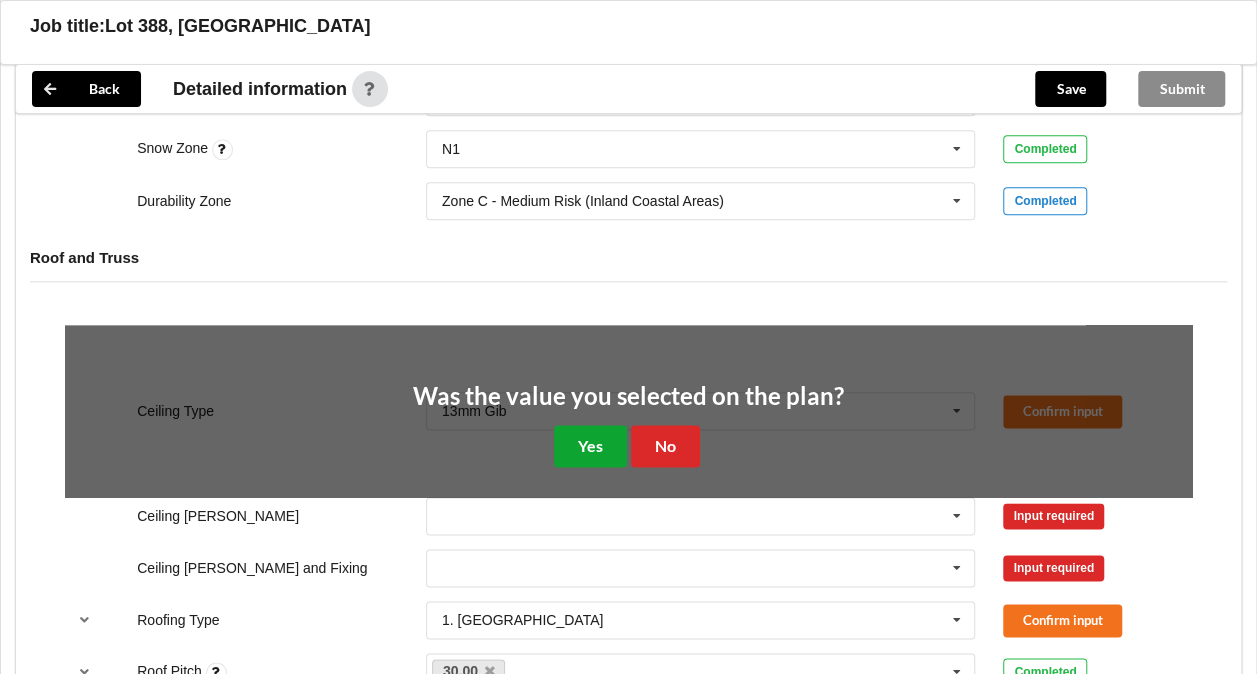 click on "Yes" at bounding box center (590, 445) 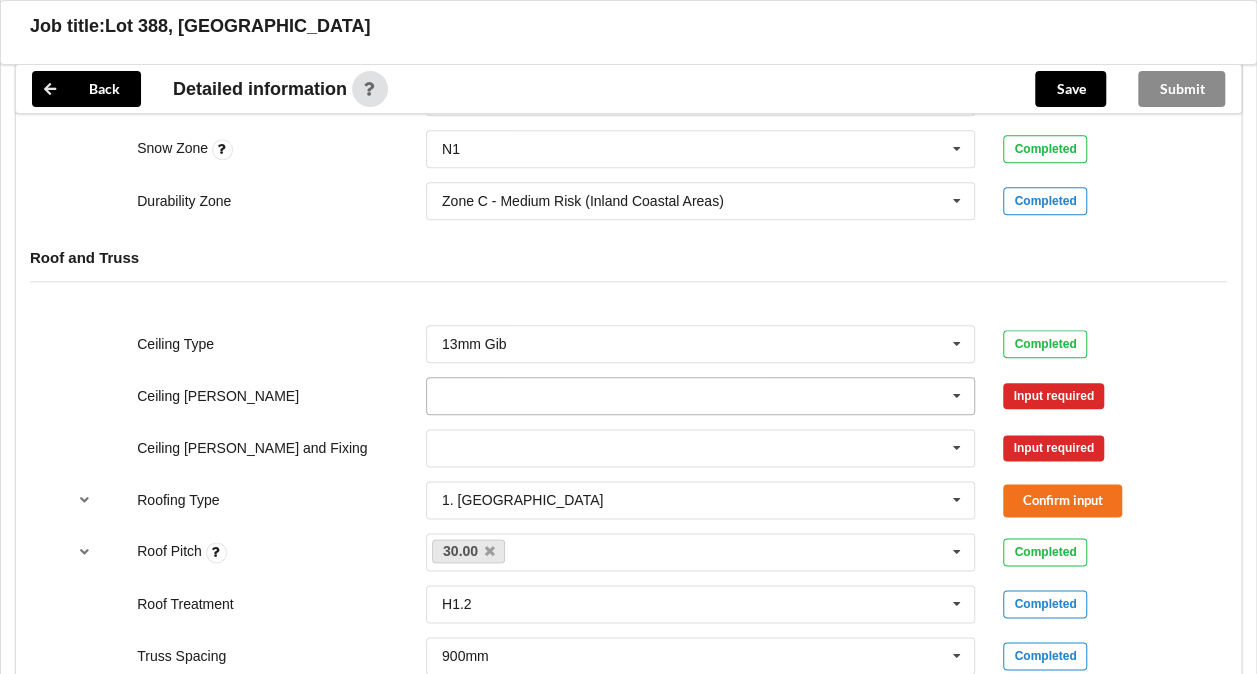 click at bounding box center [702, 396] 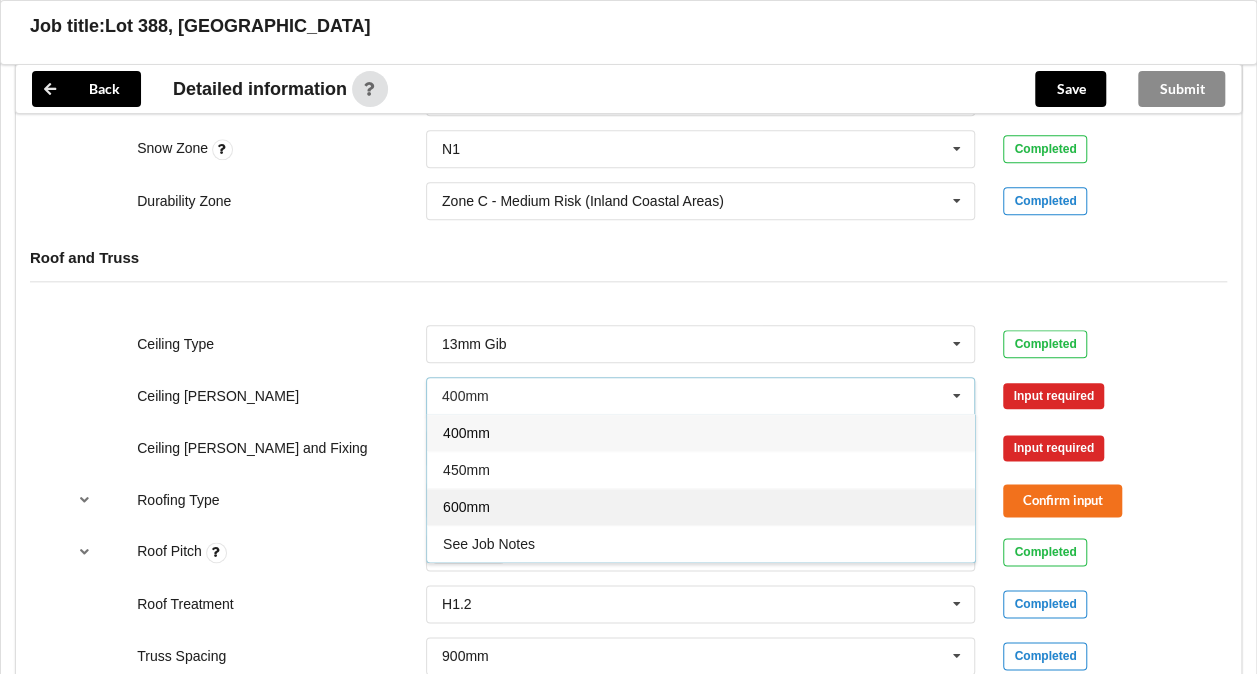 click on "600mm" at bounding box center [701, 506] 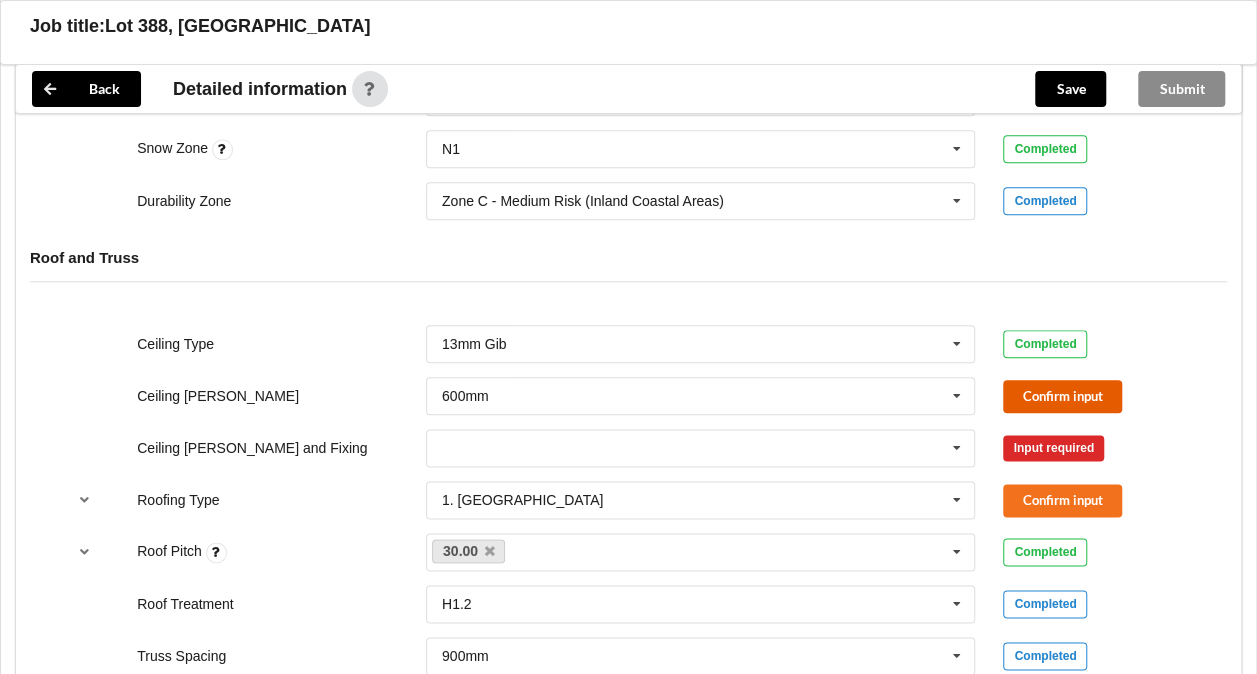 click on "Confirm input" at bounding box center (1062, 396) 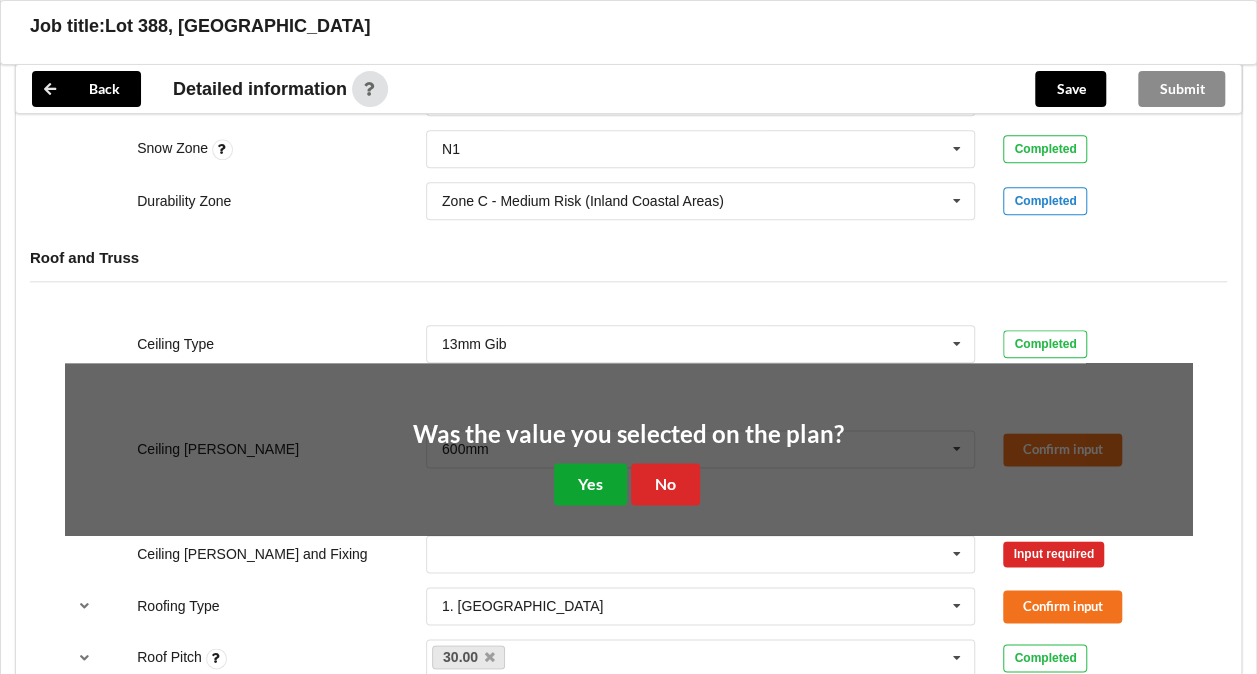 click on "Yes" at bounding box center [590, 483] 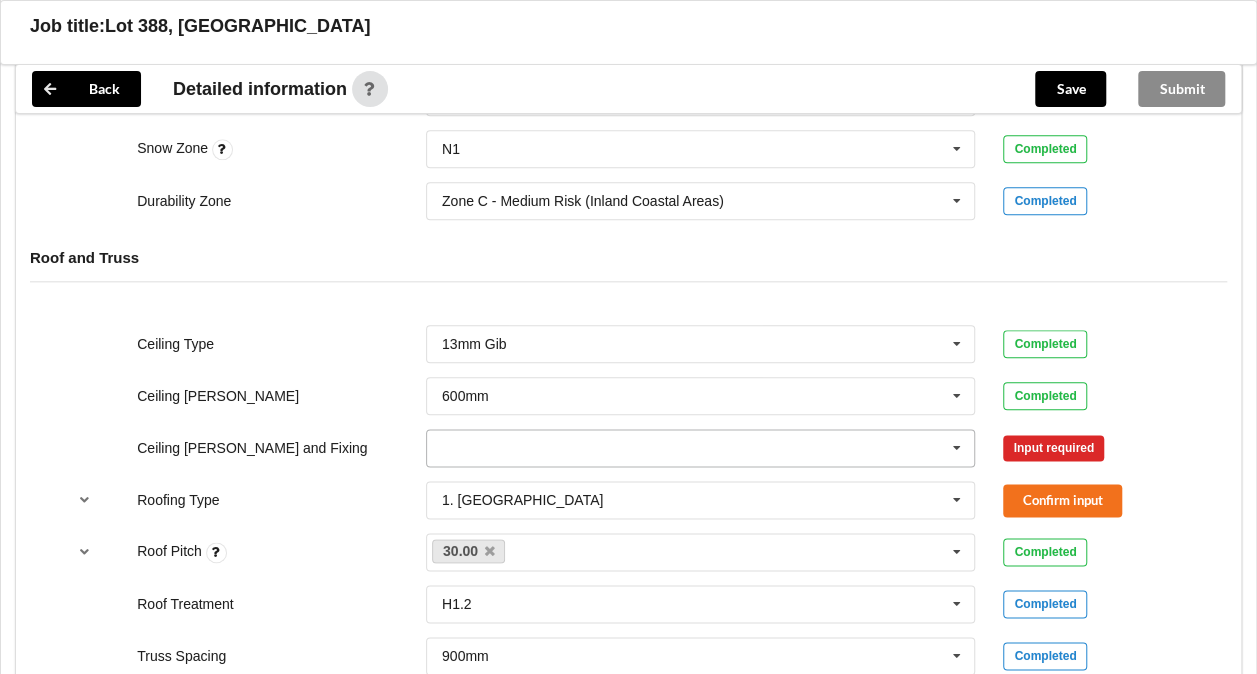 click at bounding box center [702, 448] 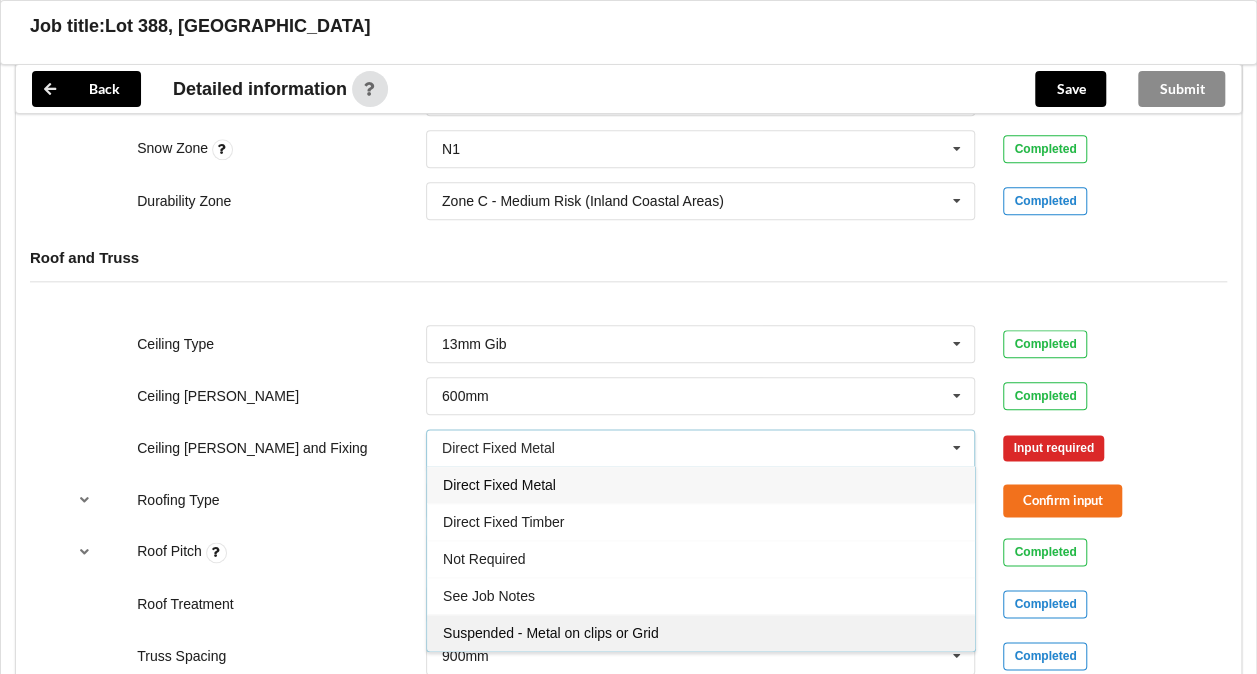 click on "Suspended - Metal on clips or Grid" at bounding box center (551, 633) 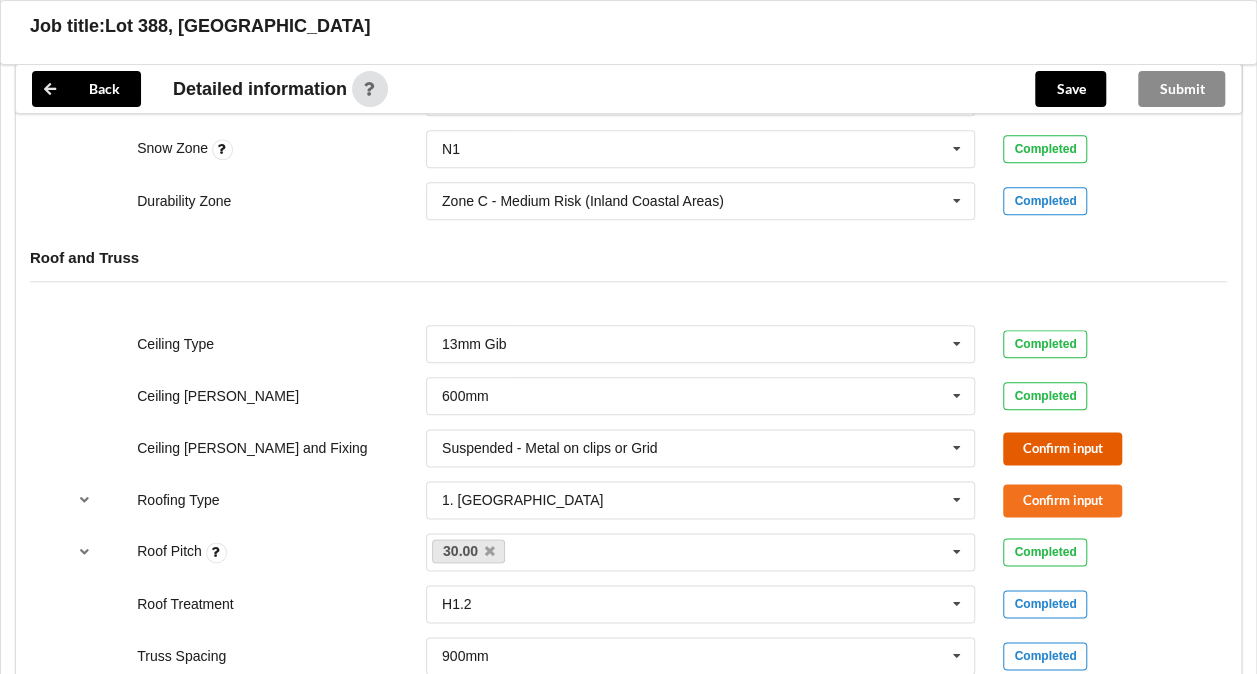 click on "Confirm input" at bounding box center [1062, 448] 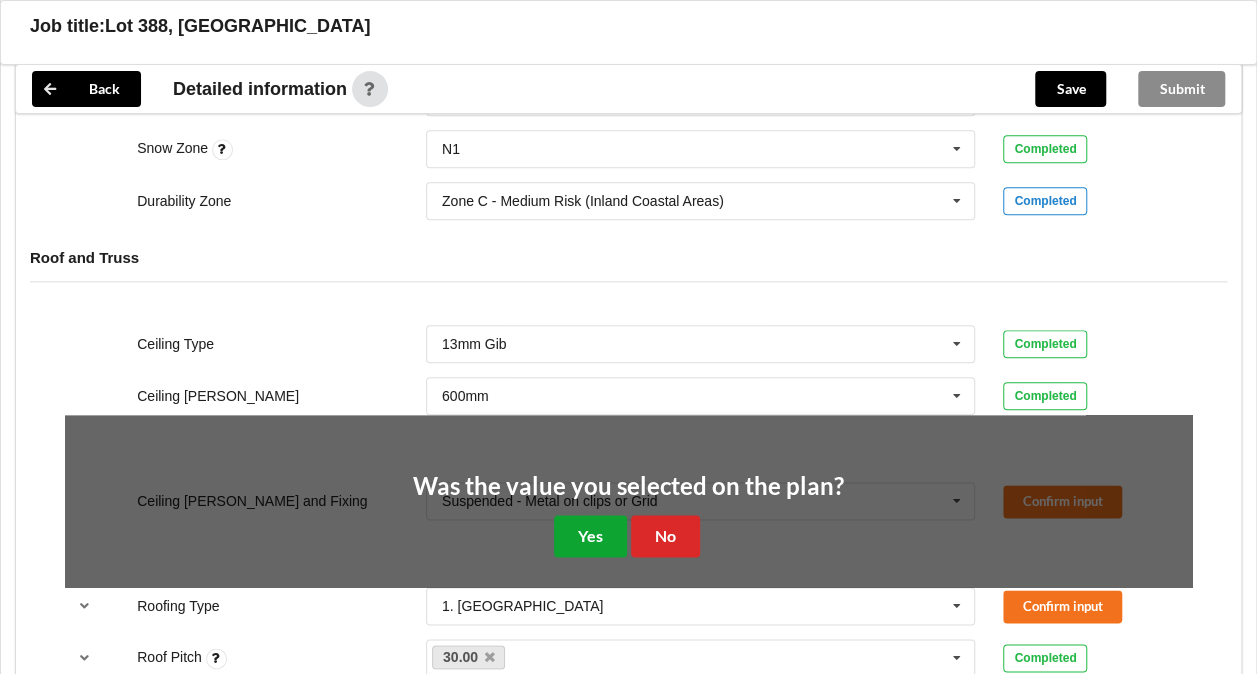 click on "Yes" at bounding box center (590, 535) 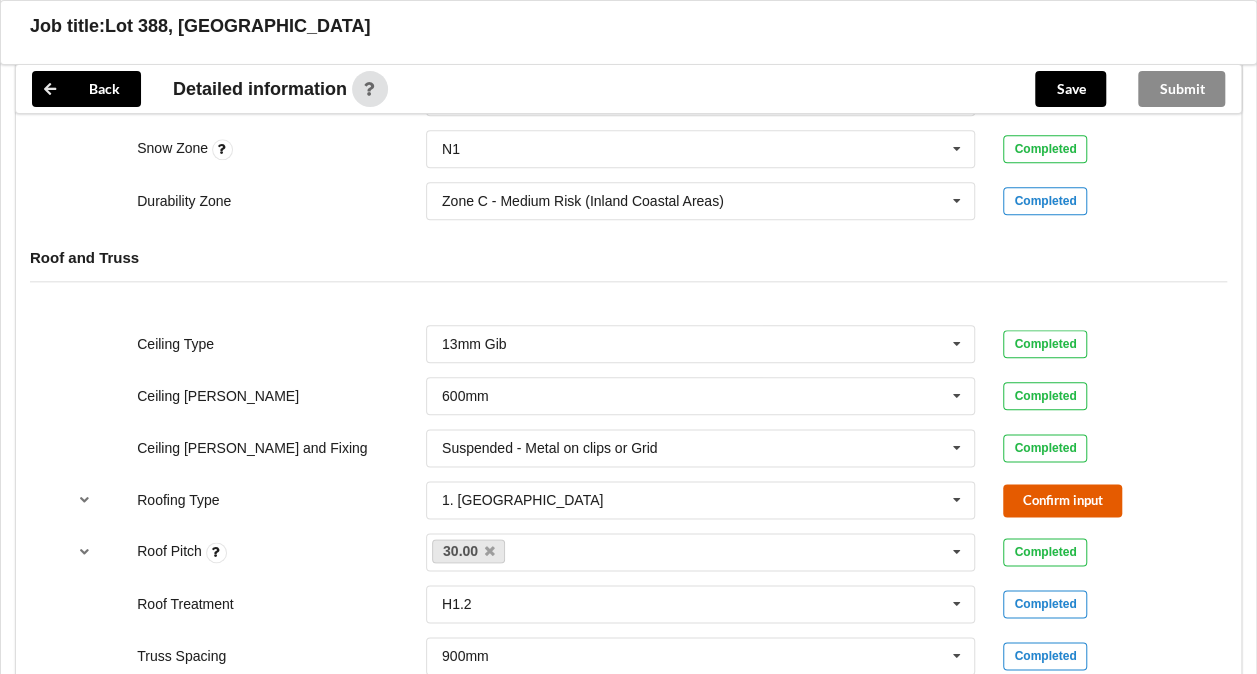 click on "Confirm input" at bounding box center (1062, 500) 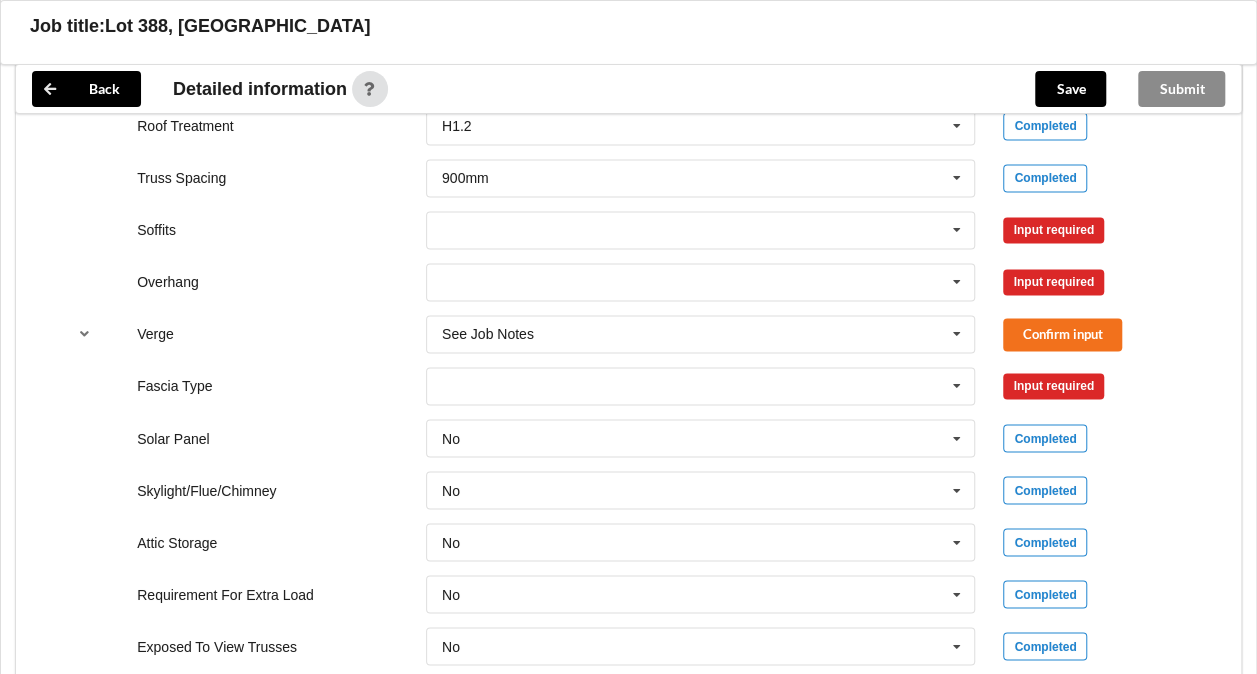 scroll, scrollTop: 1447, scrollLeft: 0, axis: vertical 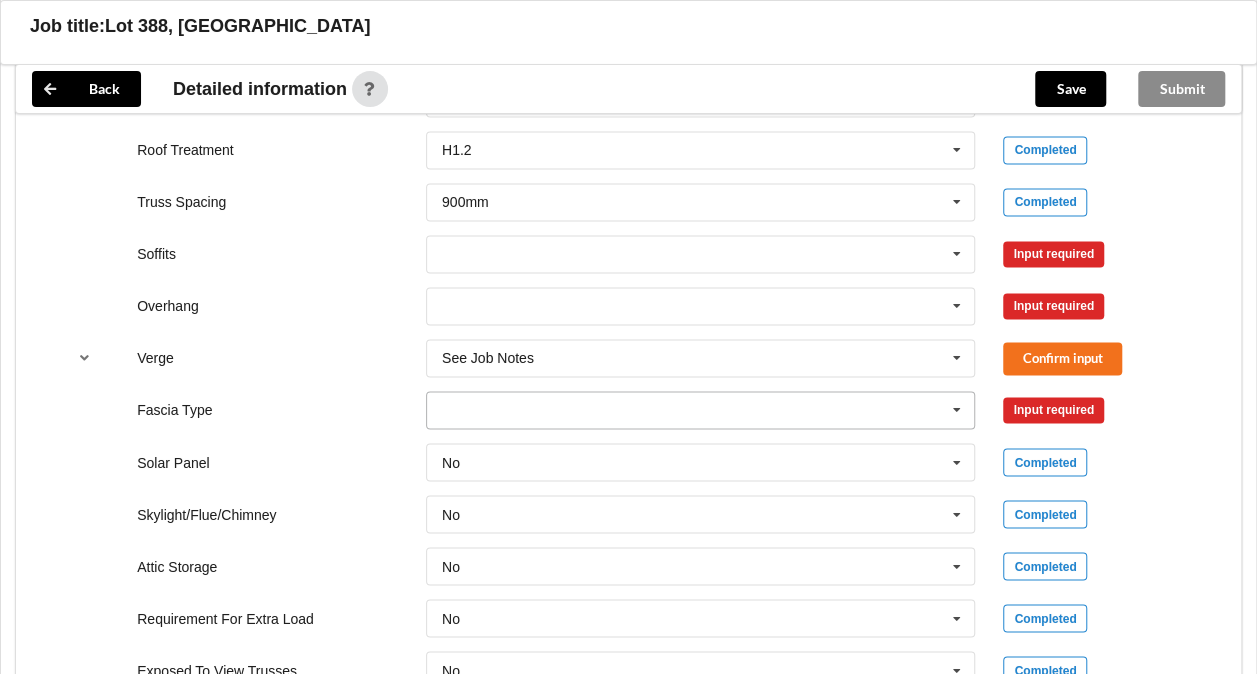 click at bounding box center [702, 410] 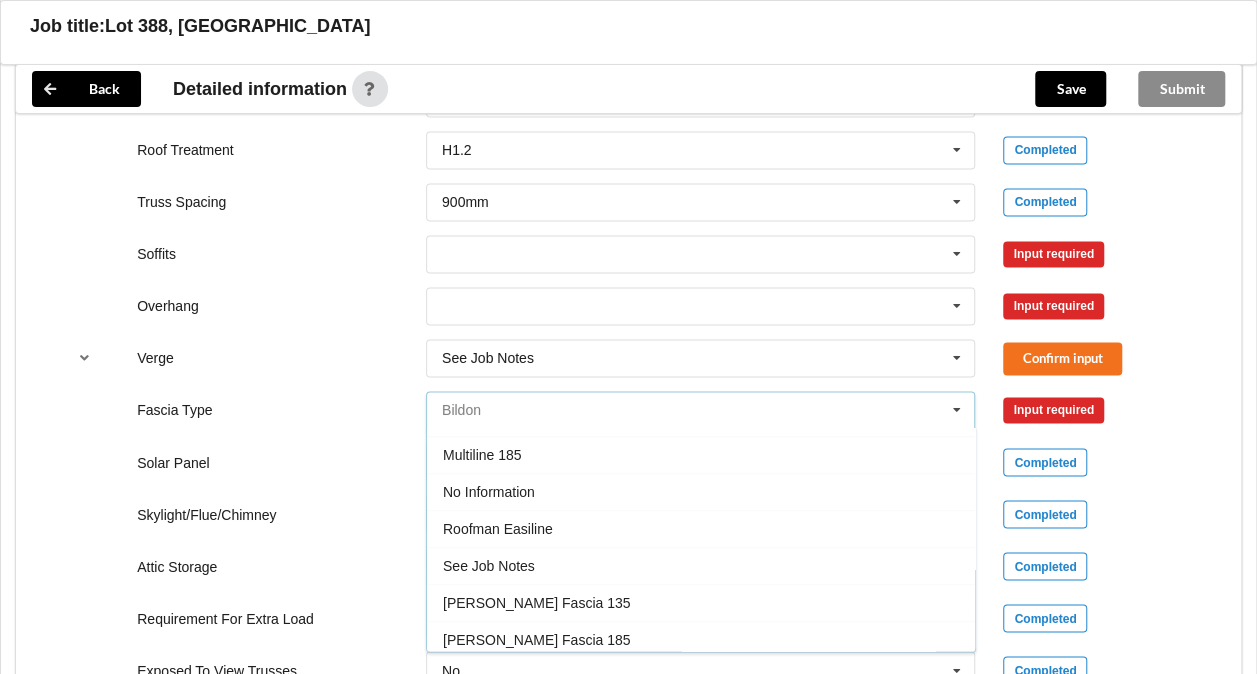 scroll, scrollTop: 627, scrollLeft: 0, axis: vertical 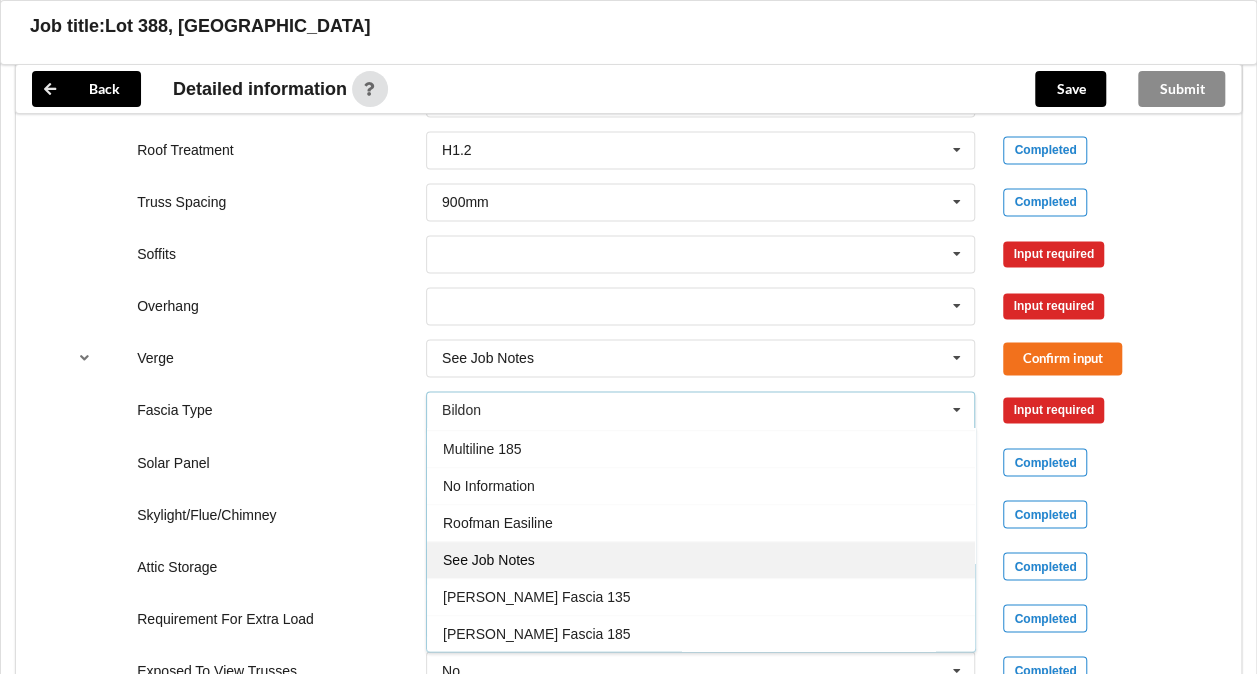 click on "See Job Notes" at bounding box center (701, 559) 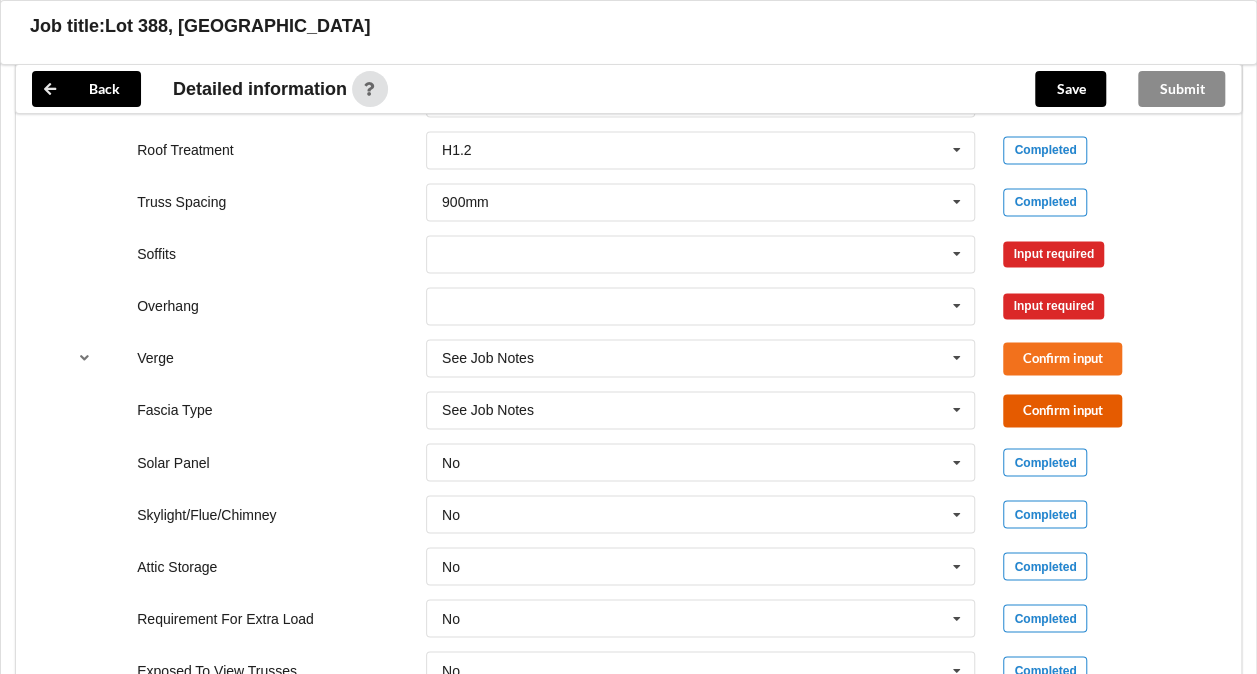 click on "Confirm input" at bounding box center (1062, 410) 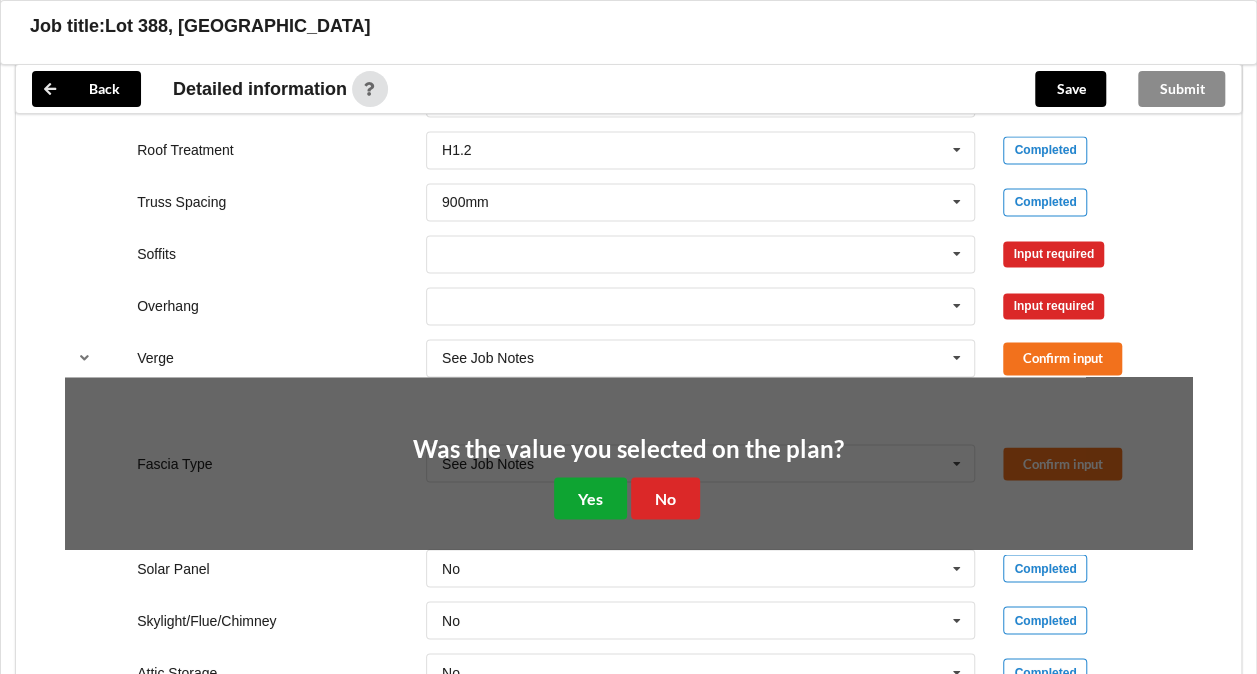 click on "Yes" at bounding box center [590, 497] 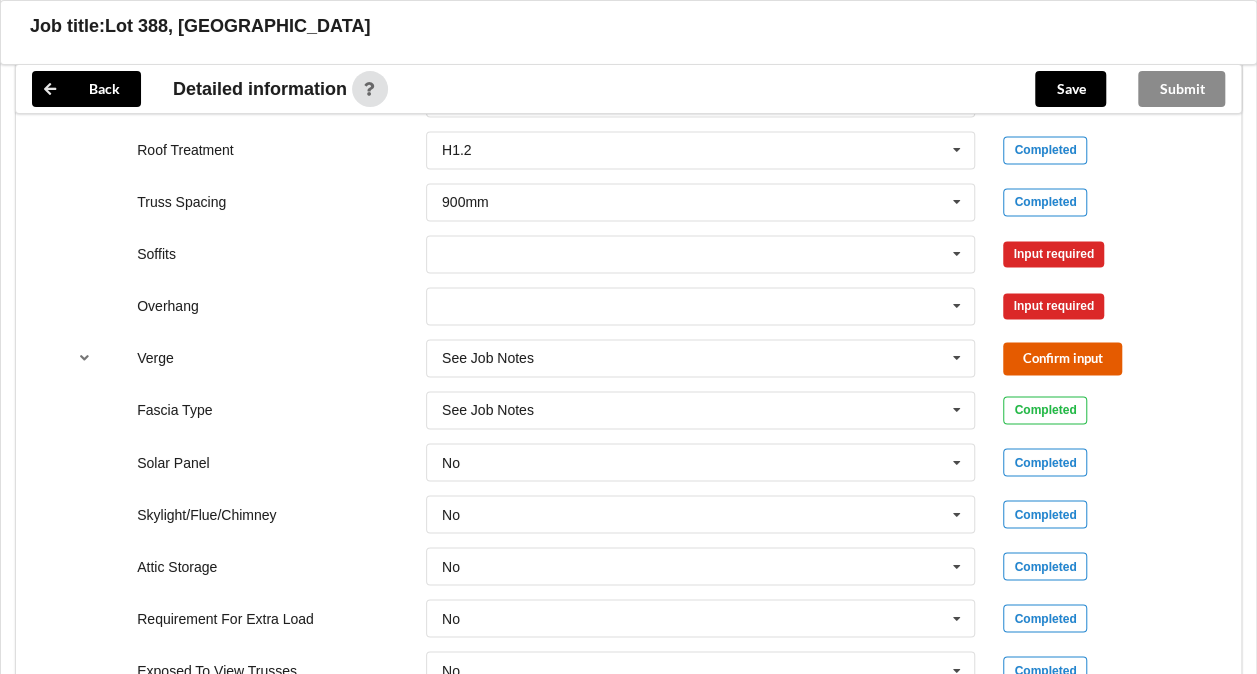 click on "Confirm input" at bounding box center (1062, 358) 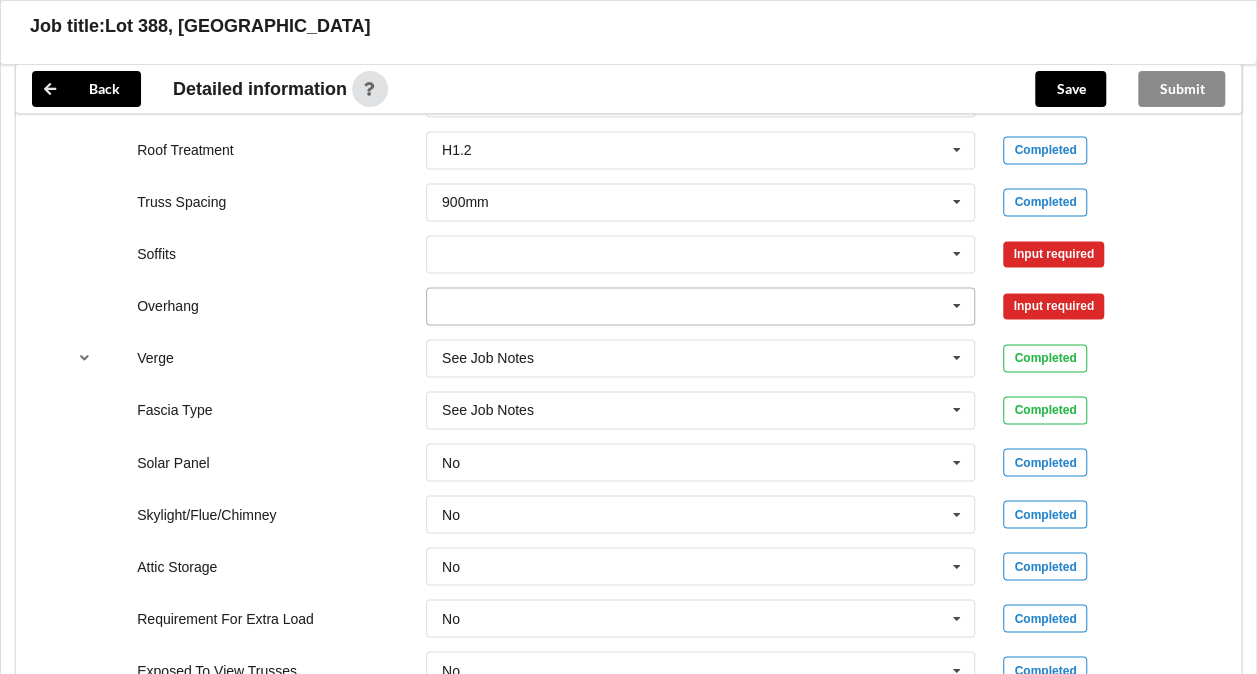click at bounding box center [702, 306] 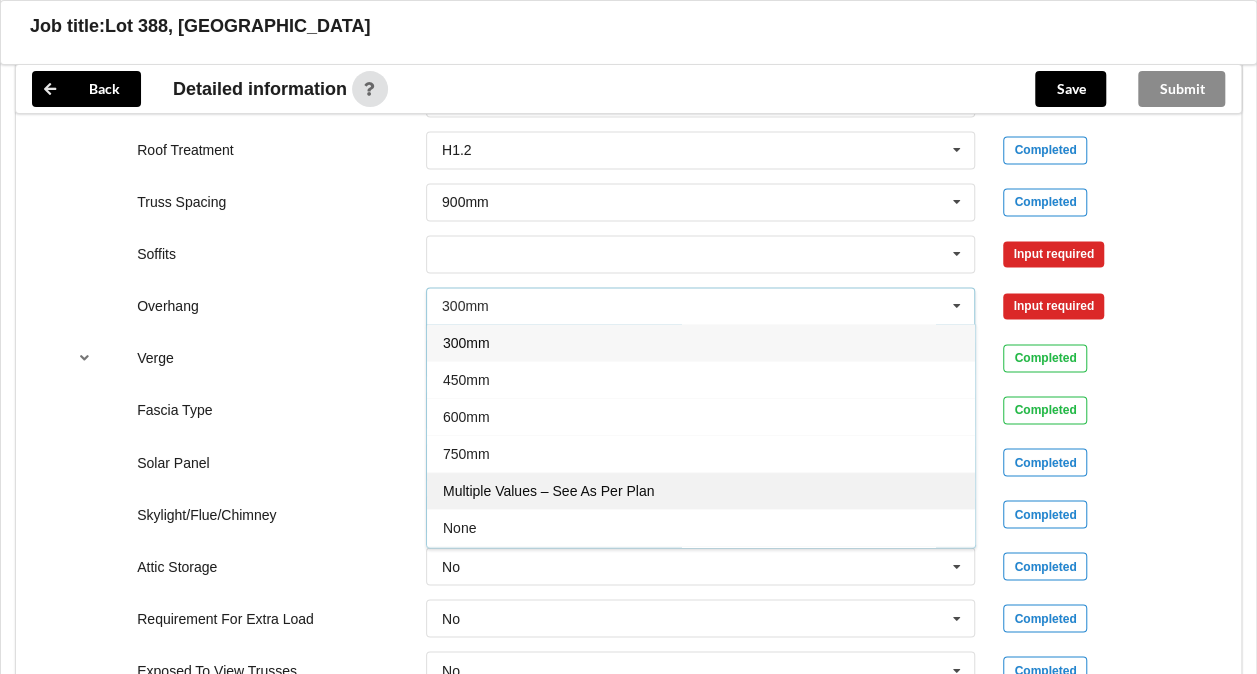 click on "Multiple Values – See As Per Plan" at bounding box center [548, 491] 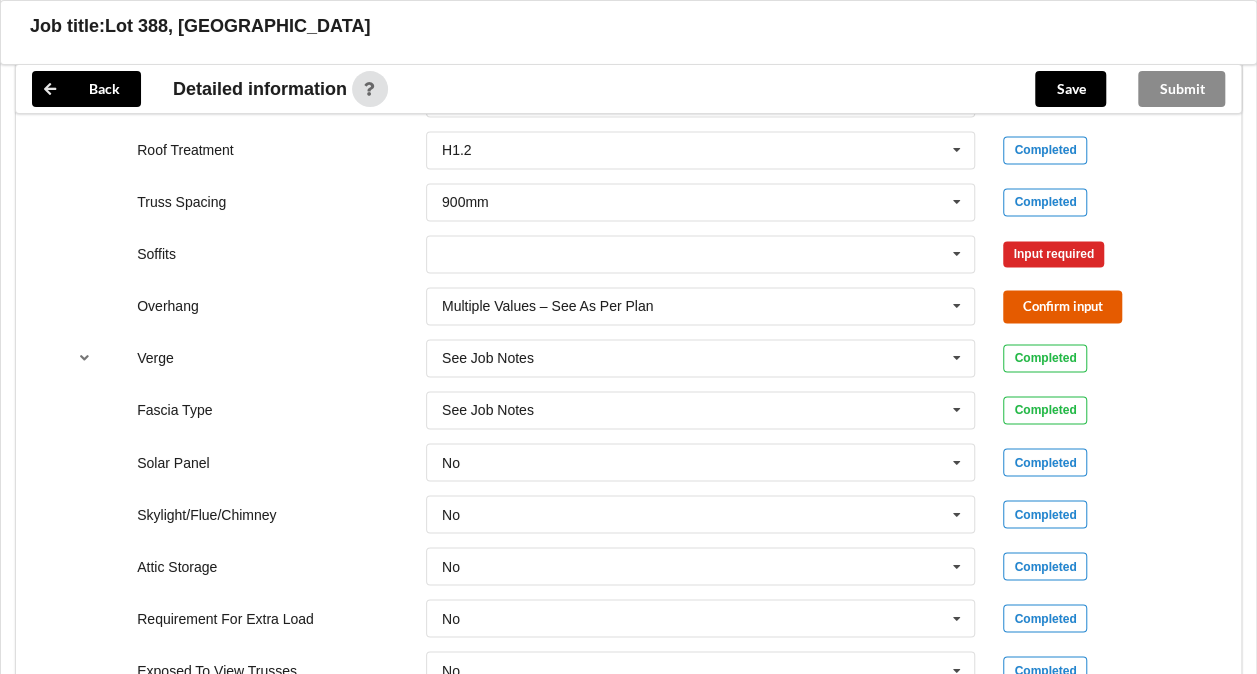click on "Confirm input" at bounding box center (1062, 306) 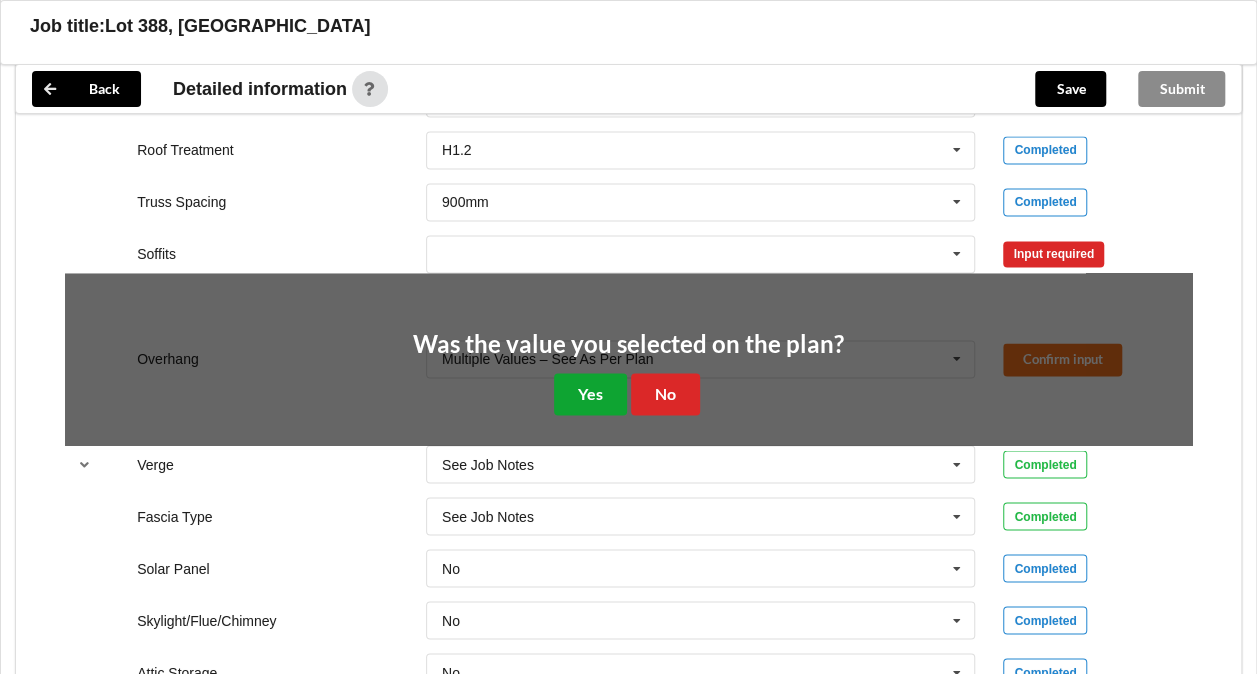 click on "Yes" at bounding box center [590, 393] 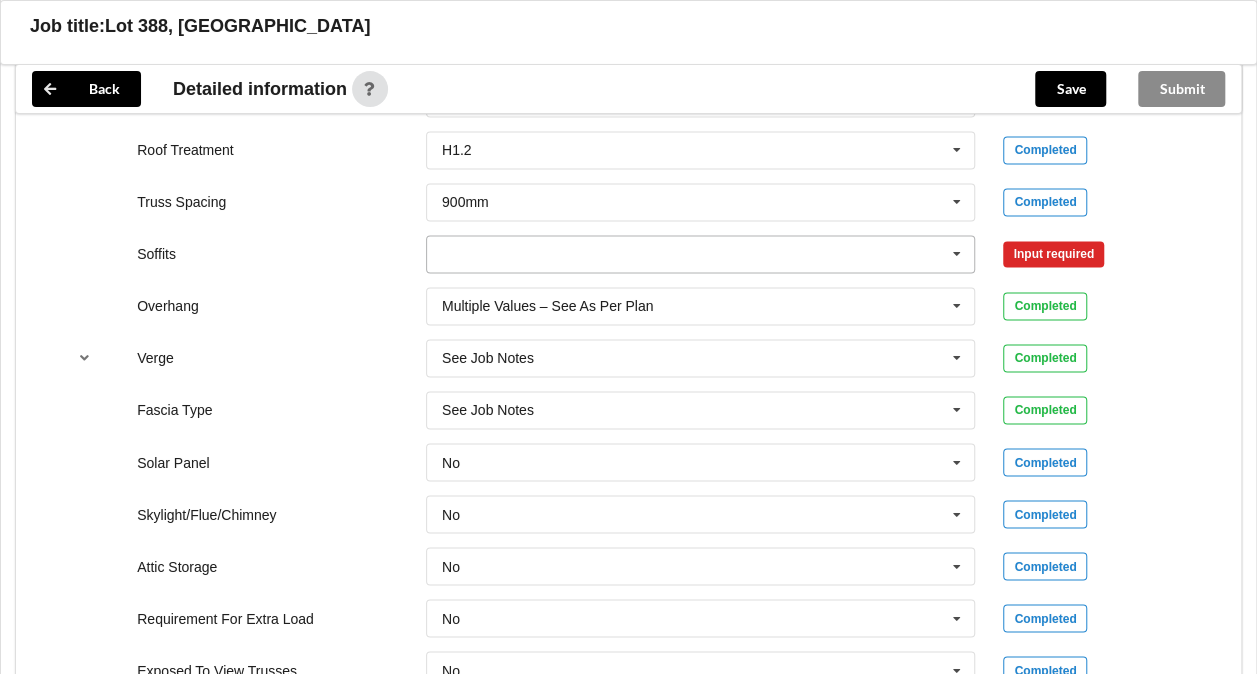 click at bounding box center [702, 254] 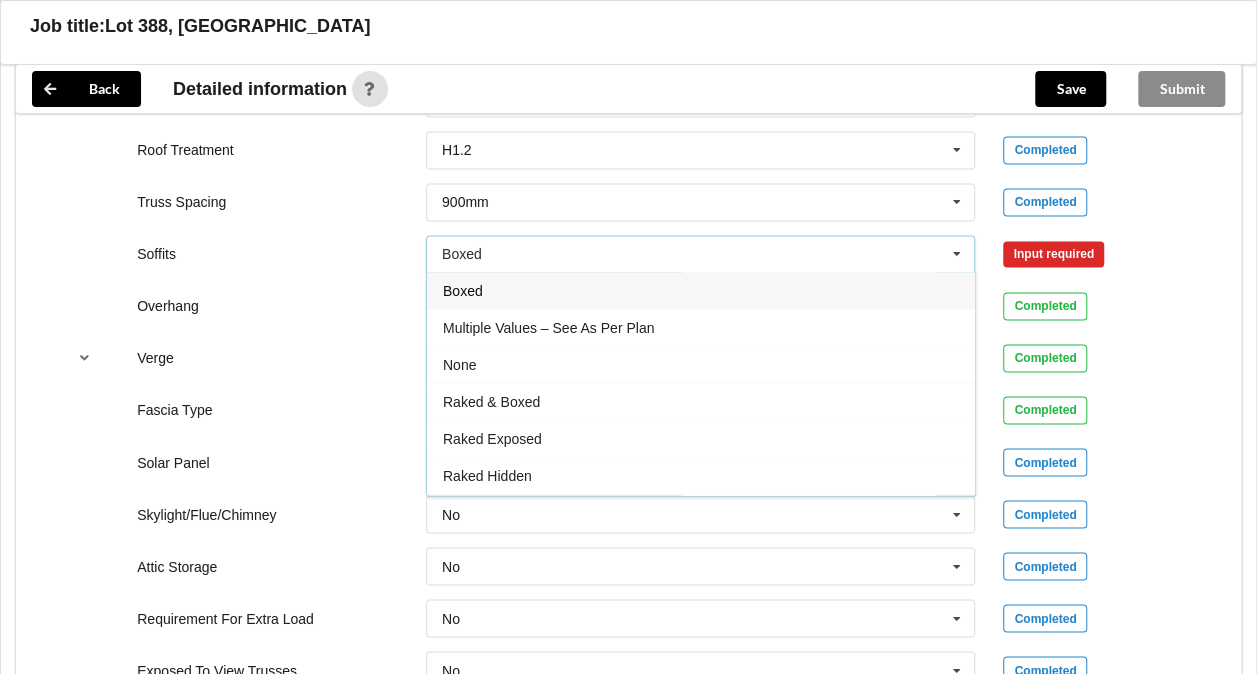 click on "Boxed" at bounding box center [701, 290] 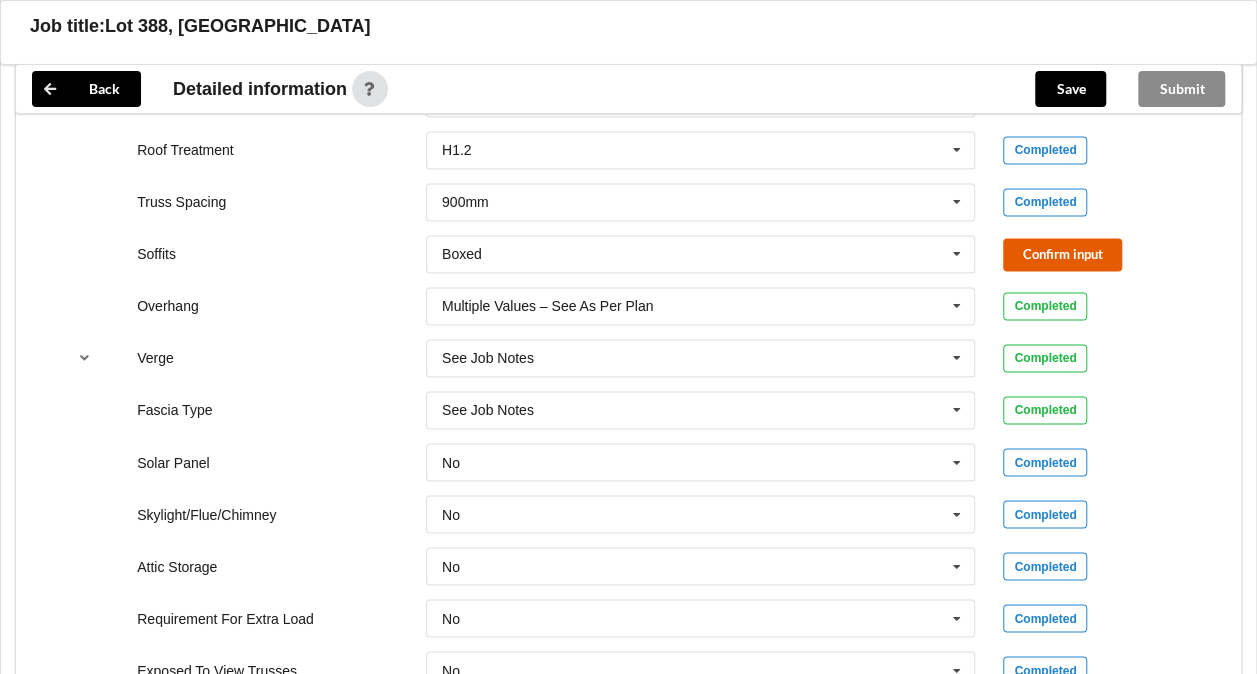click on "Confirm input" at bounding box center [1062, 254] 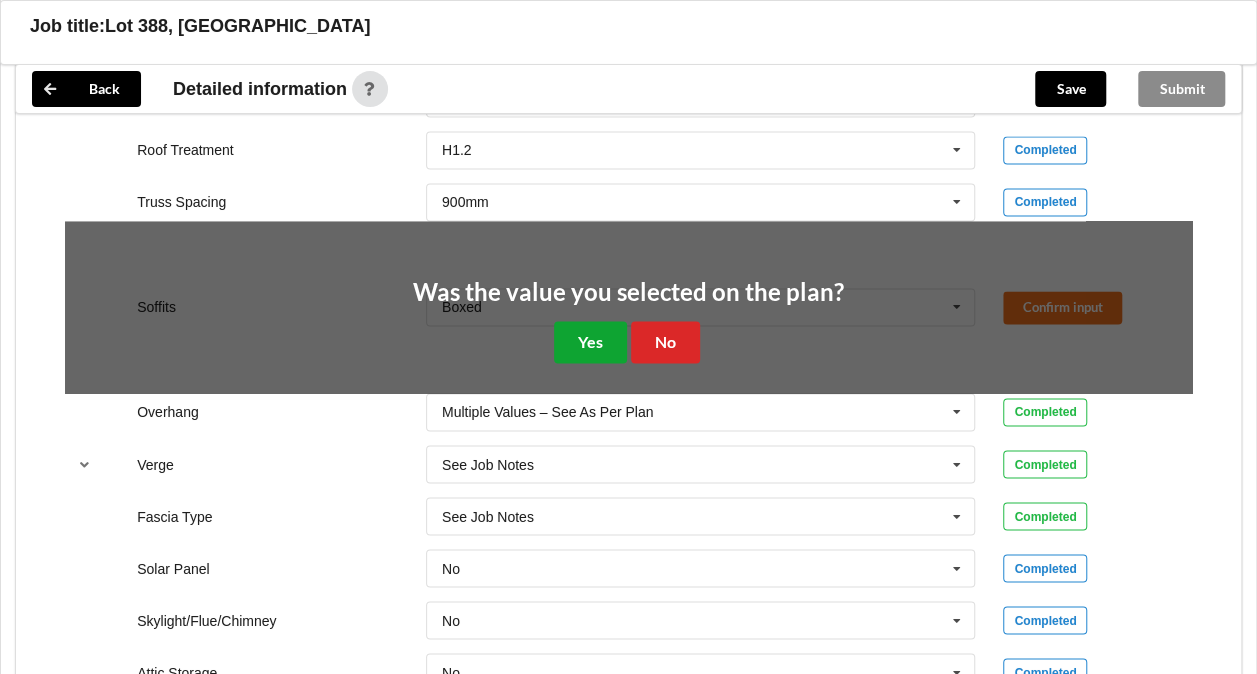 click on "Yes" at bounding box center (590, 341) 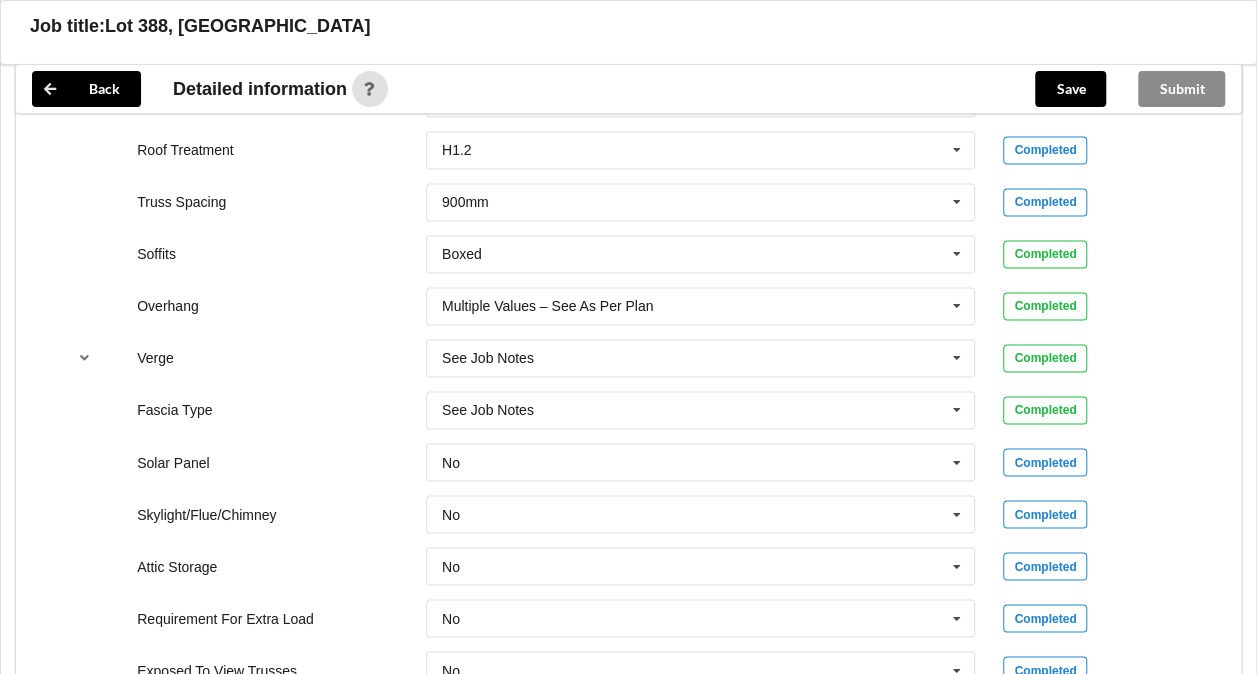 scroll, scrollTop: 1812, scrollLeft: 0, axis: vertical 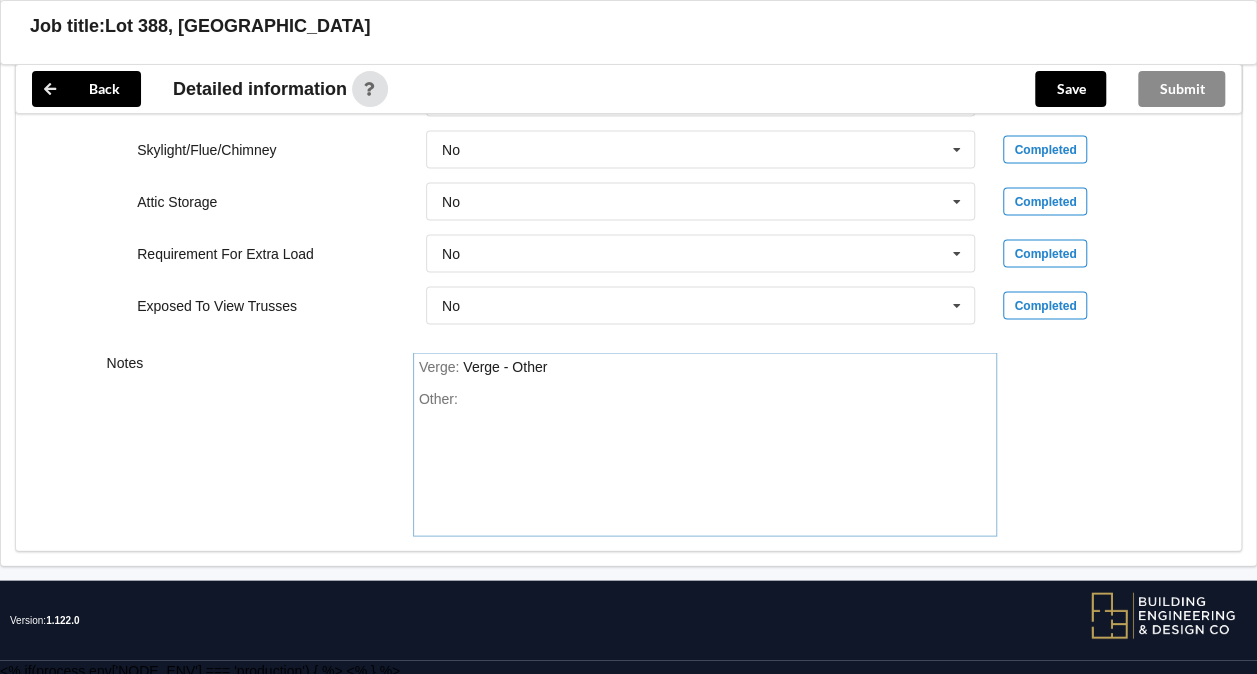 click on "Other:" at bounding box center (705, 460) 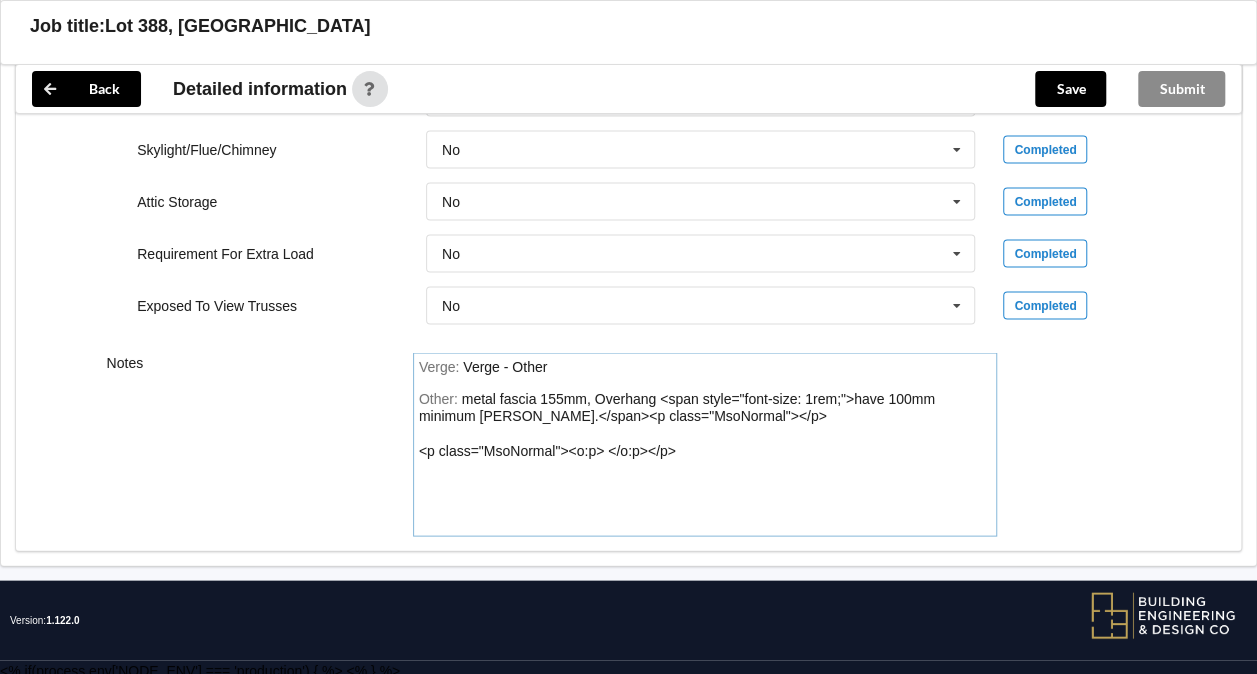 click on "metal fascia 155mm, Overhang <span style="font-size: 1rem;">have 100mm minimum [PERSON_NAME].</span><p class="MsoNormal"></p> <p class="MsoNormal"><o:p> </o:p></p>" at bounding box center (677, 424) 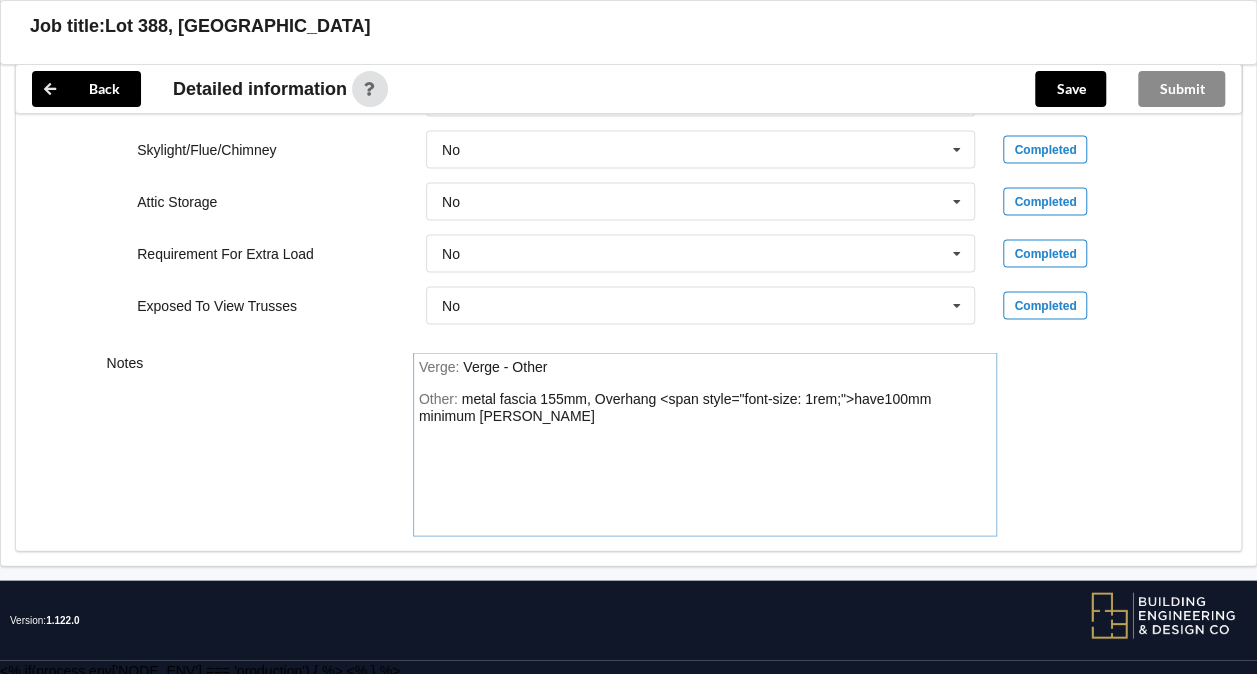 click on "metal fascia 155mm, Overhang <span style="font-size: 1rem;">have100mm minimum [PERSON_NAME]" at bounding box center [675, 407] 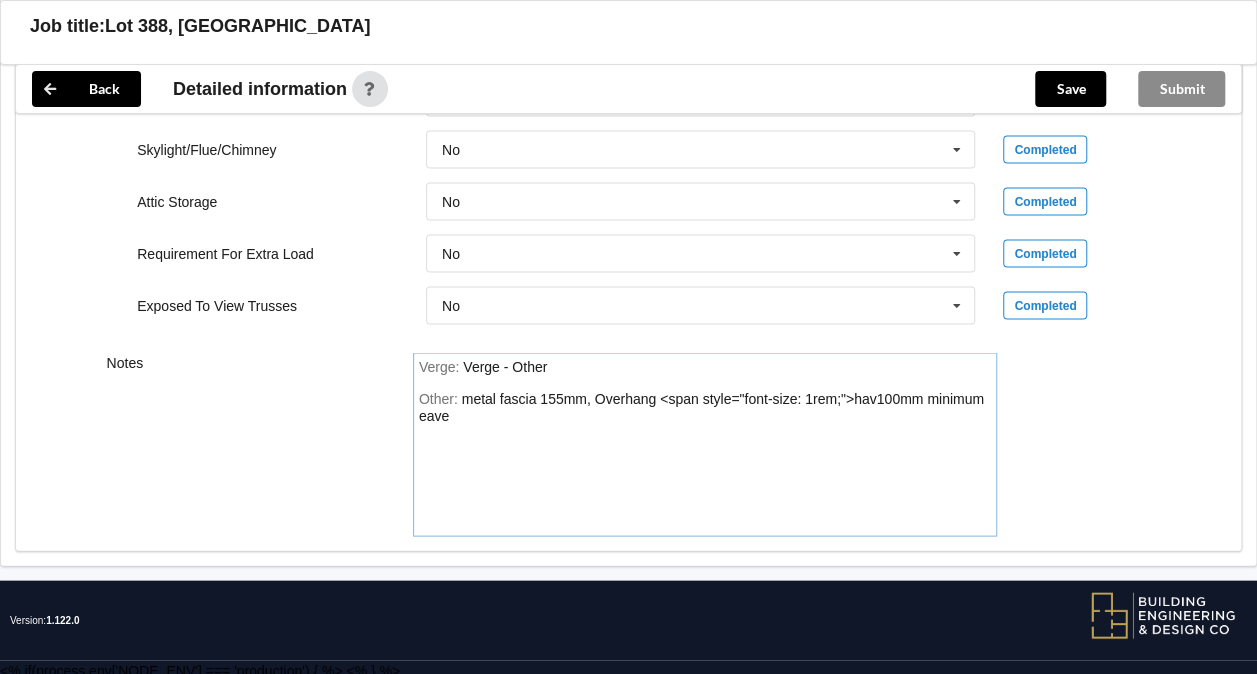 click on "metal fascia 155mm, Overhang <span style="font-size: 1rem;">hav100mm minimum eave" at bounding box center [701, 407] 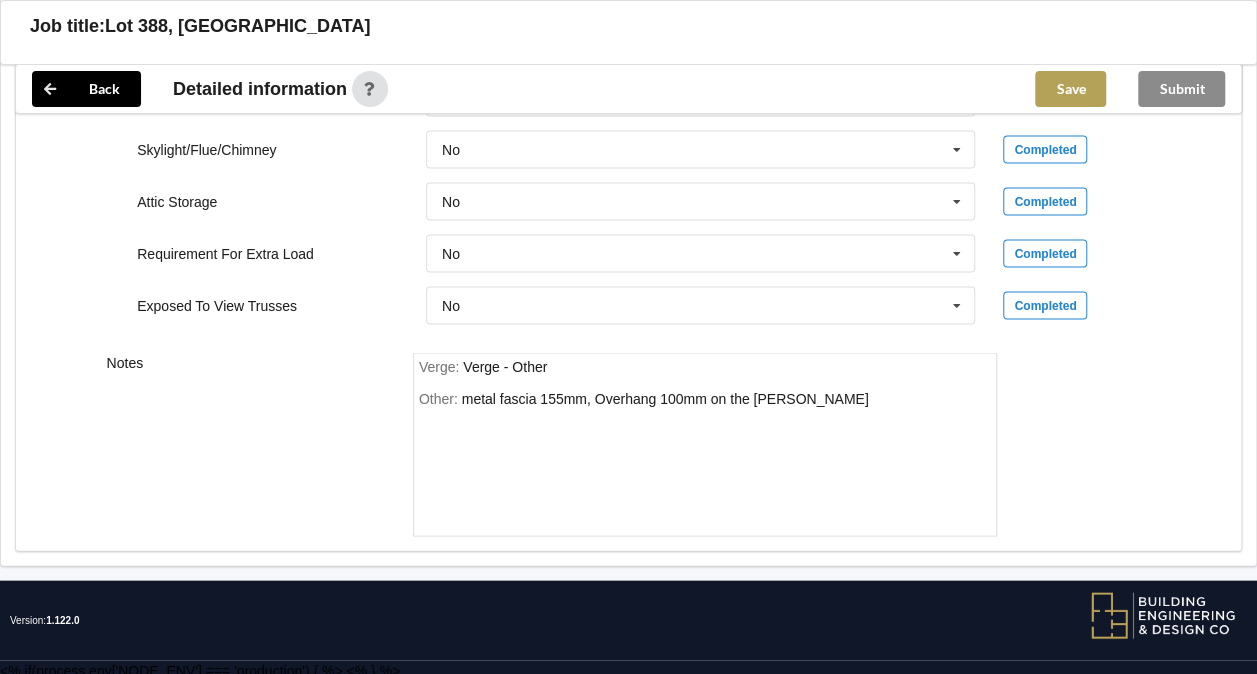click on "Save" at bounding box center [1070, 89] 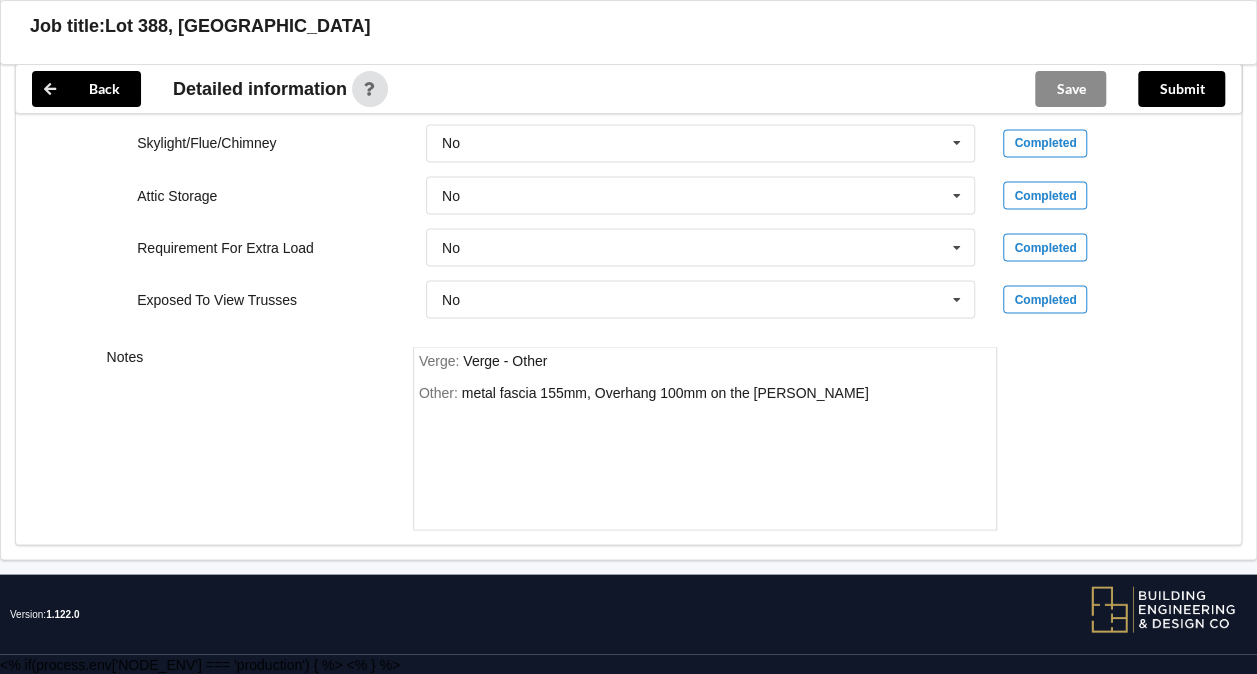scroll, scrollTop: 1720, scrollLeft: 0, axis: vertical 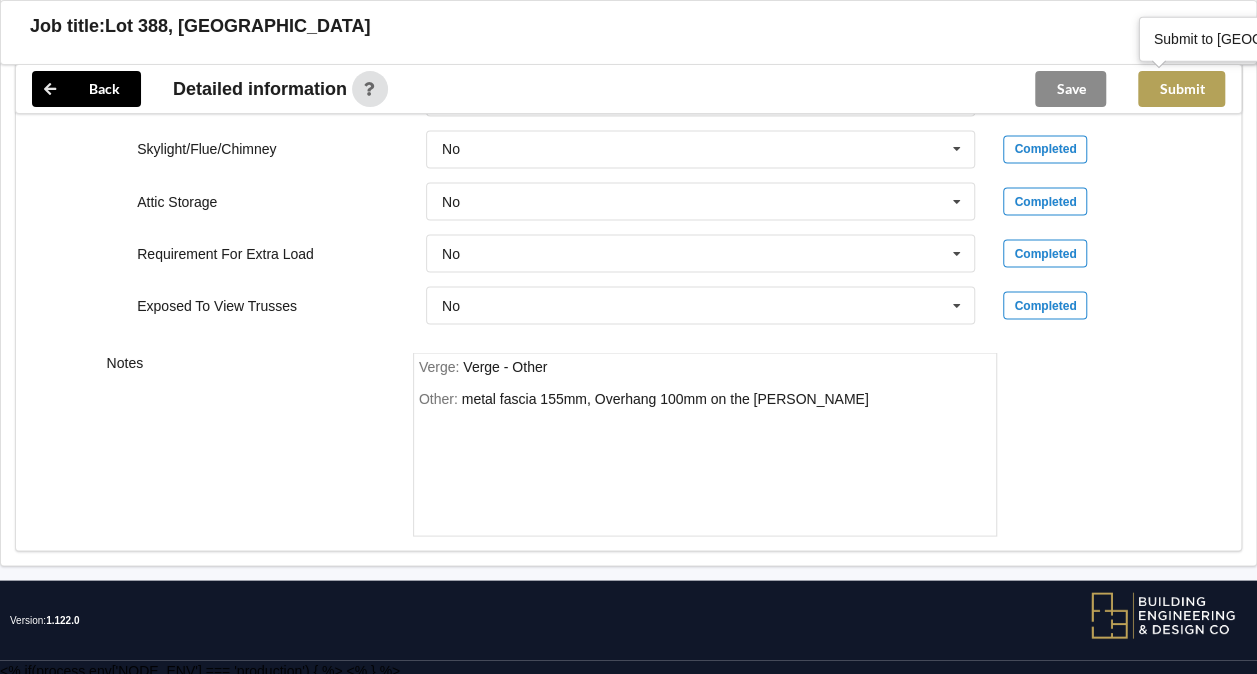 click on "Submit" at bounding box center [1181, 89] 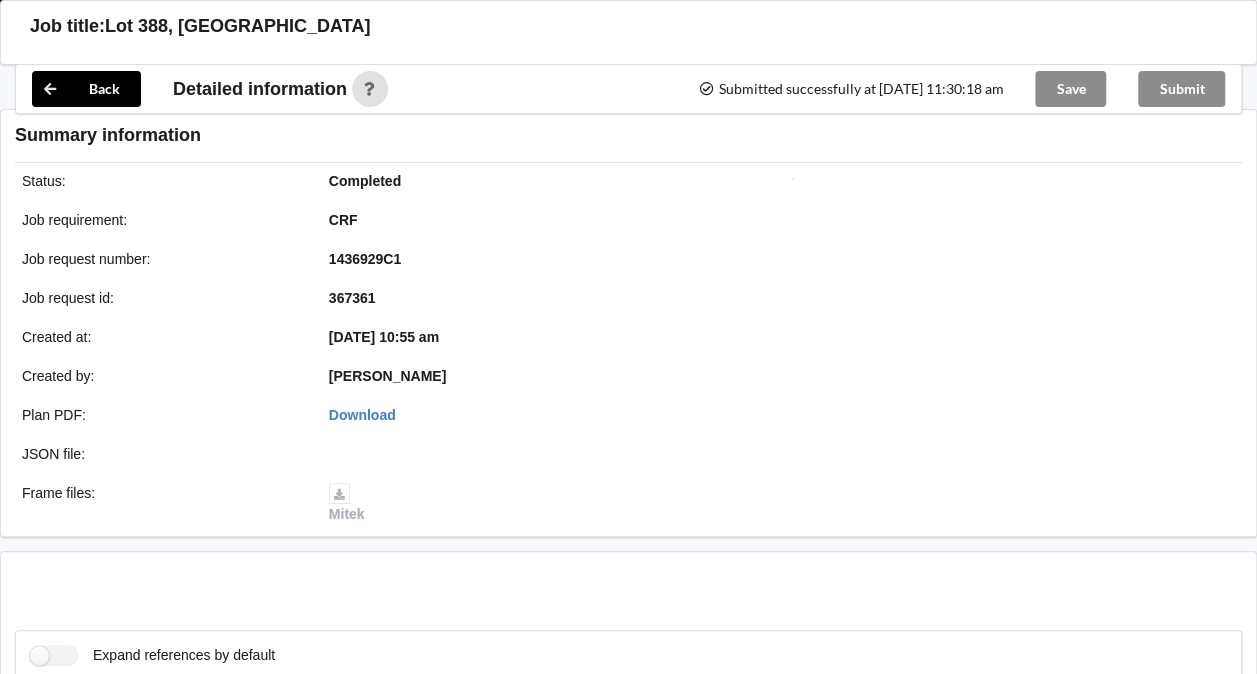 scroll, scrollTop: 1720, scrollLeft: 0, axis: vertical 